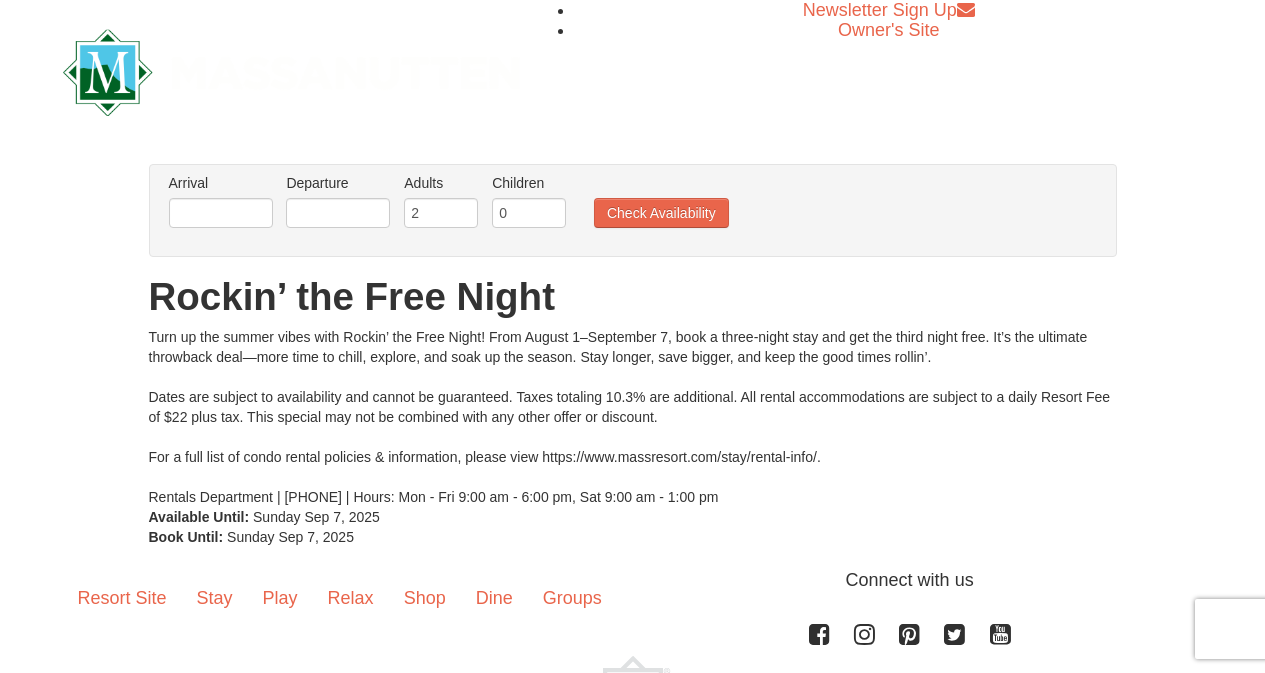 scroll, scrollTop: 0, scrollLeft: 0, axis: both 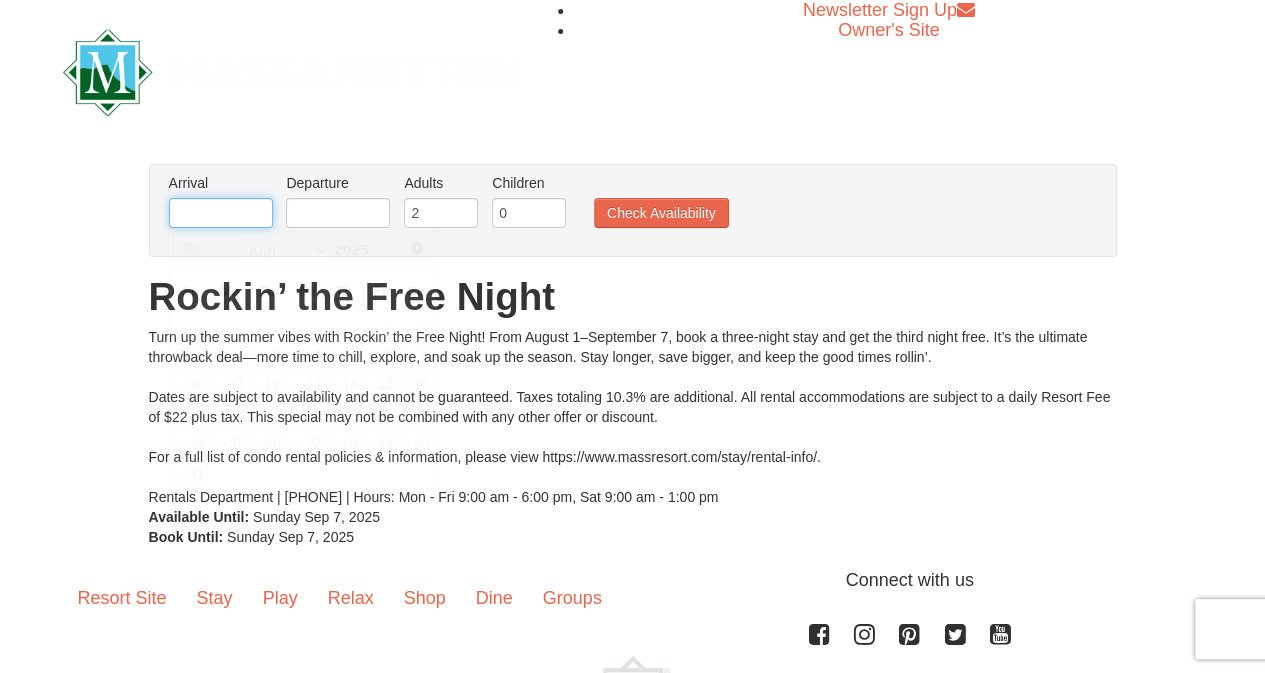 click at bounding box center (221, 213) 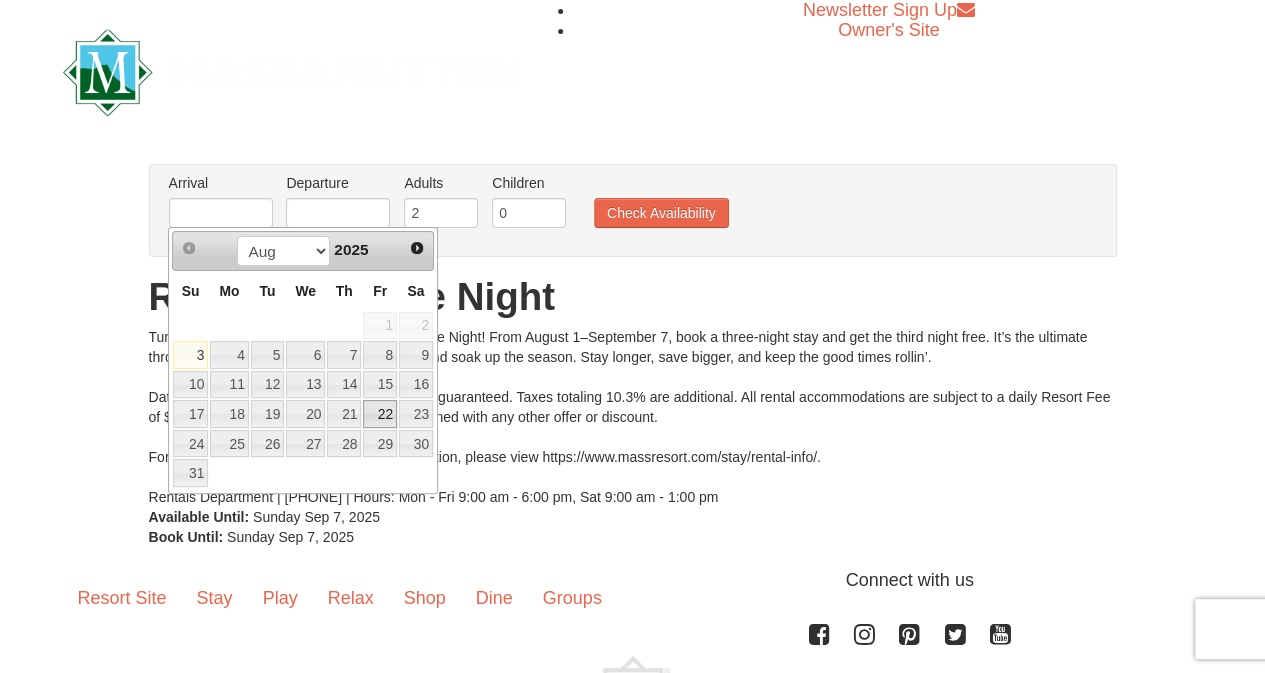 click on "22" at bounding box center [380, 414] 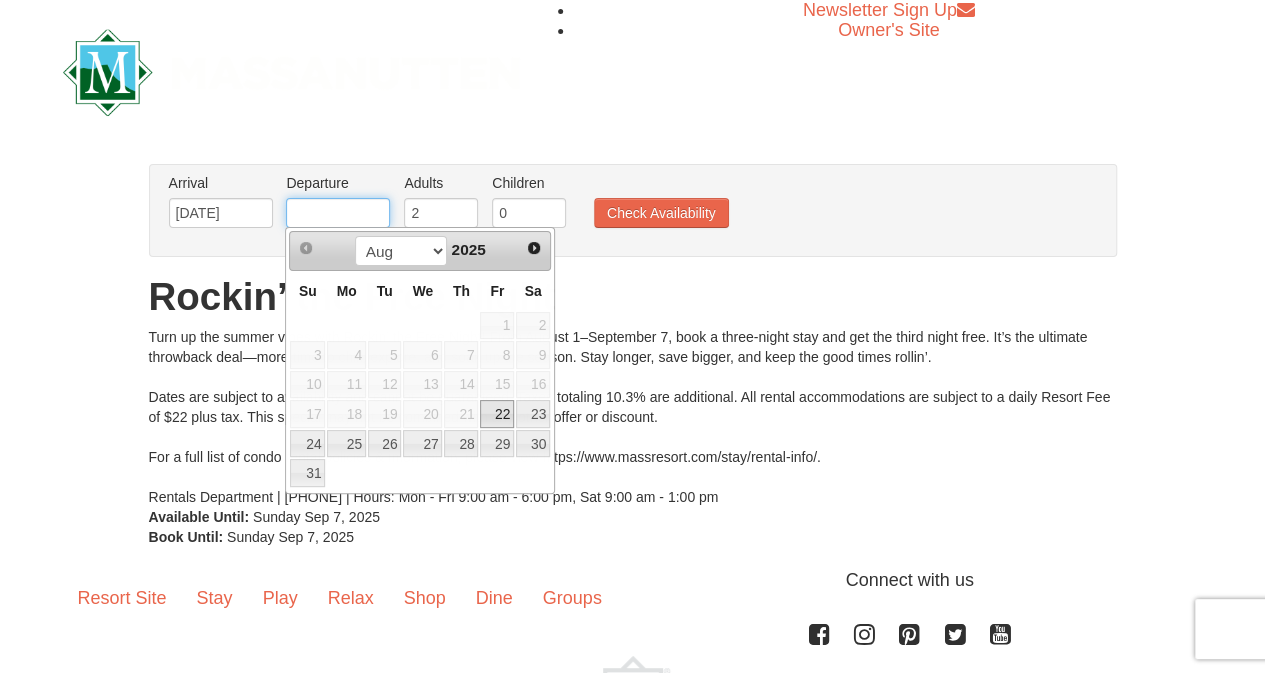 click at bounding box center [338, 213] 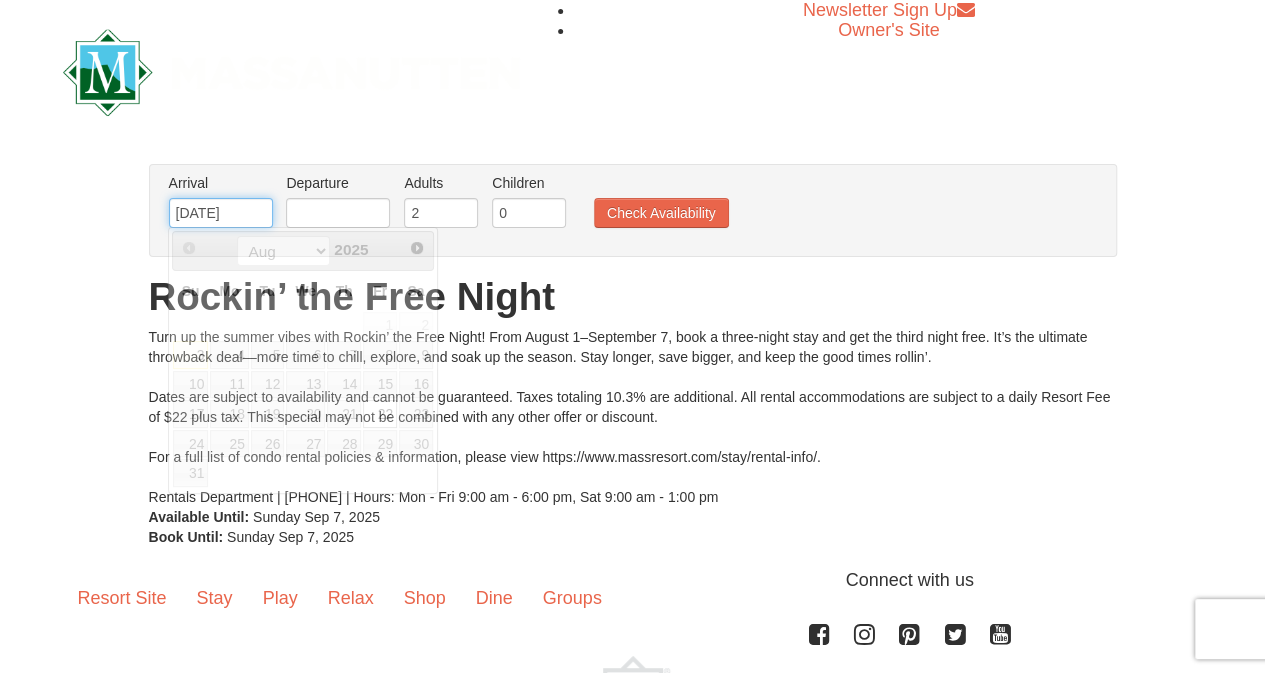 click on "[DATE]" at bounding box center (221, 213) 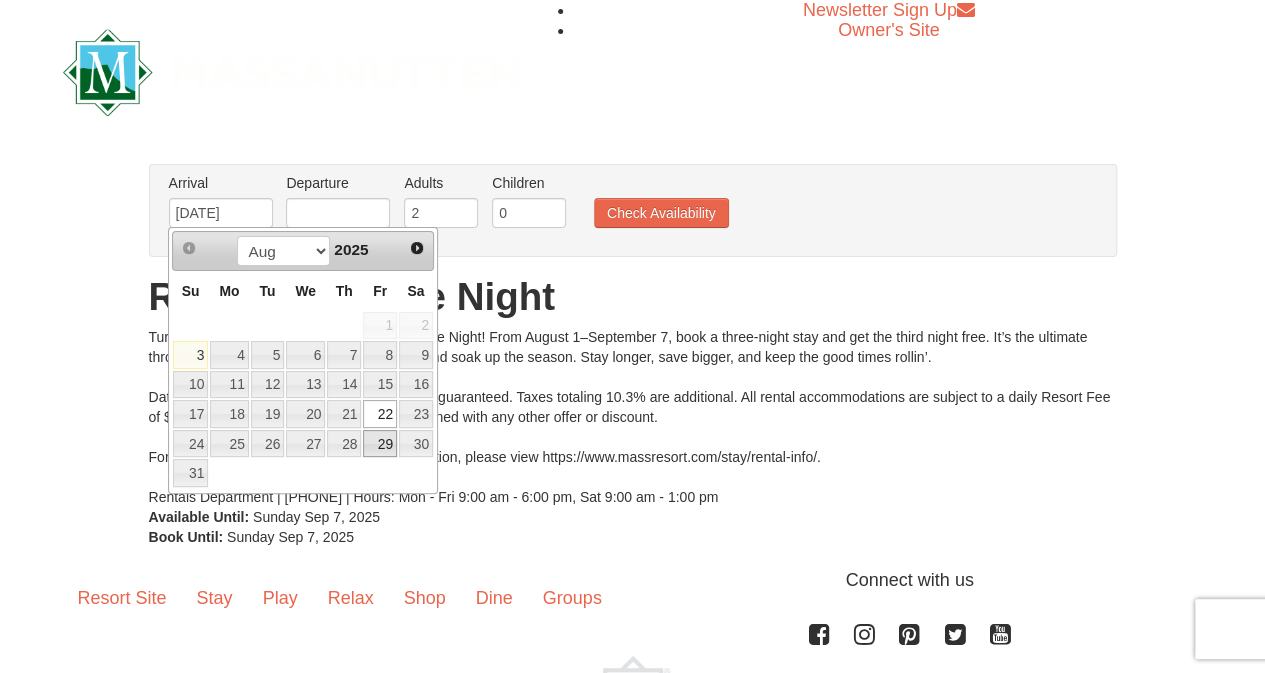 click on "29" at bounding box center (380, 444) 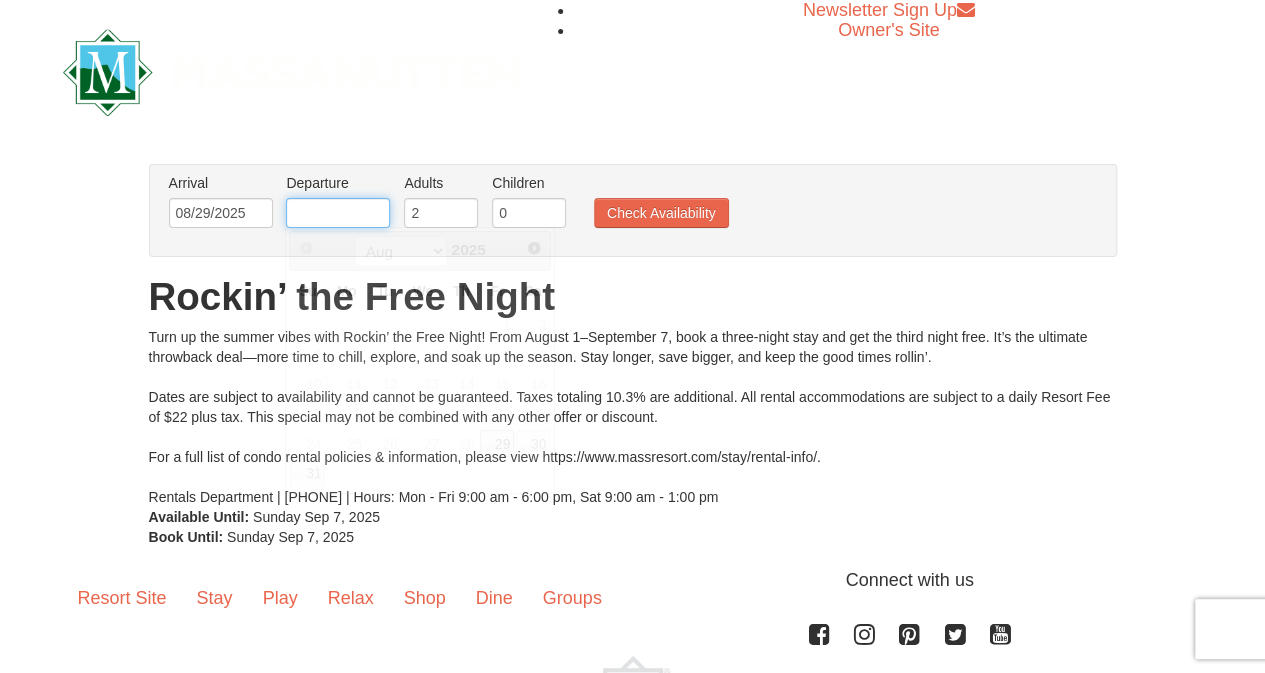 click at bounding box center (338, 213) 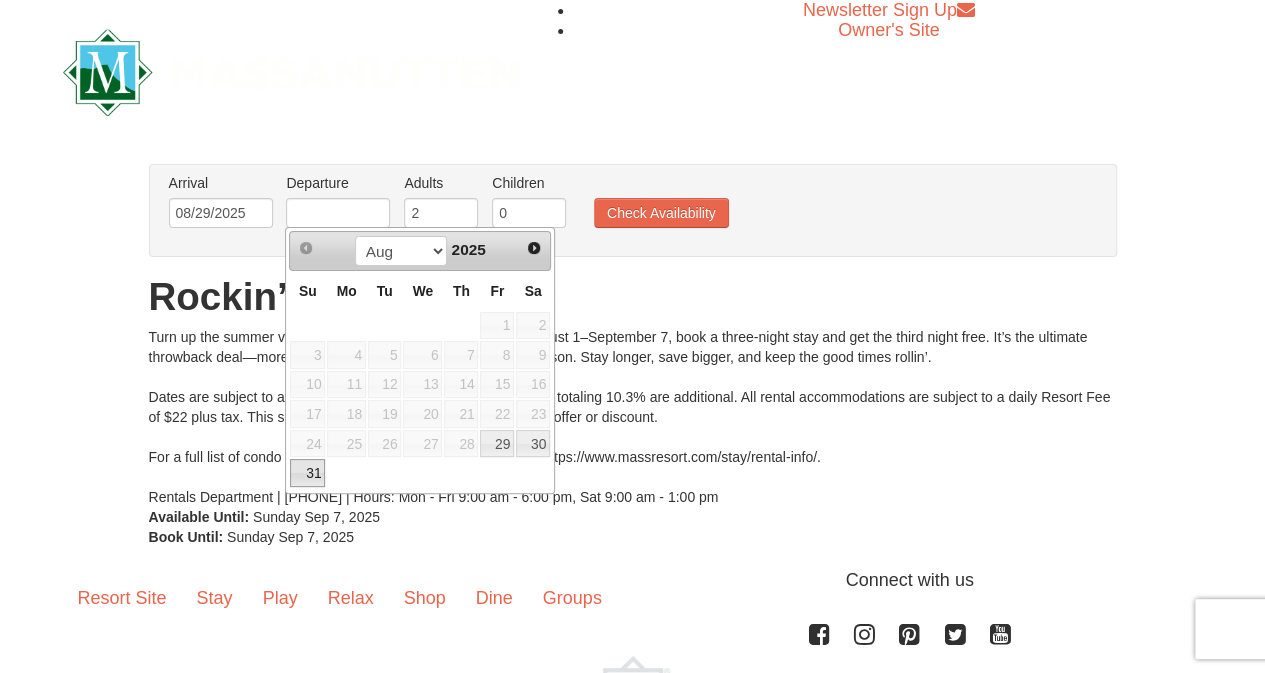 click on "31" at bounding box center [307, 473] 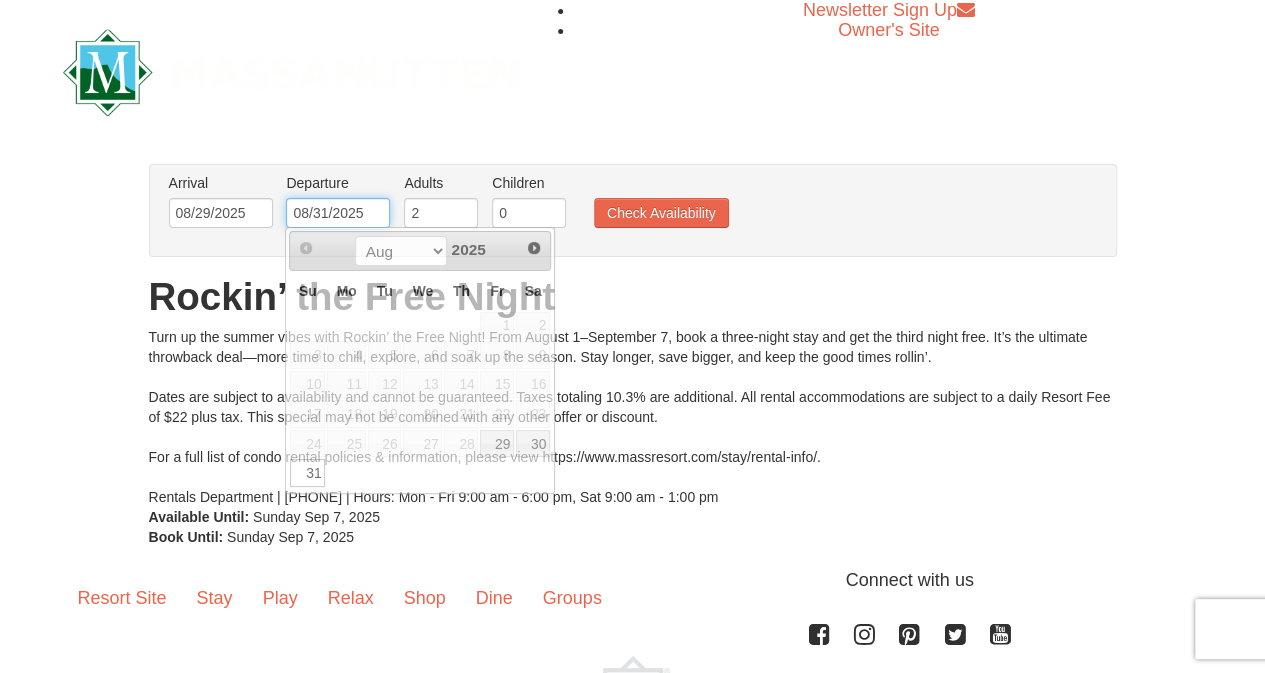 click on "08/31/2025" at bounding box center [338, 213] 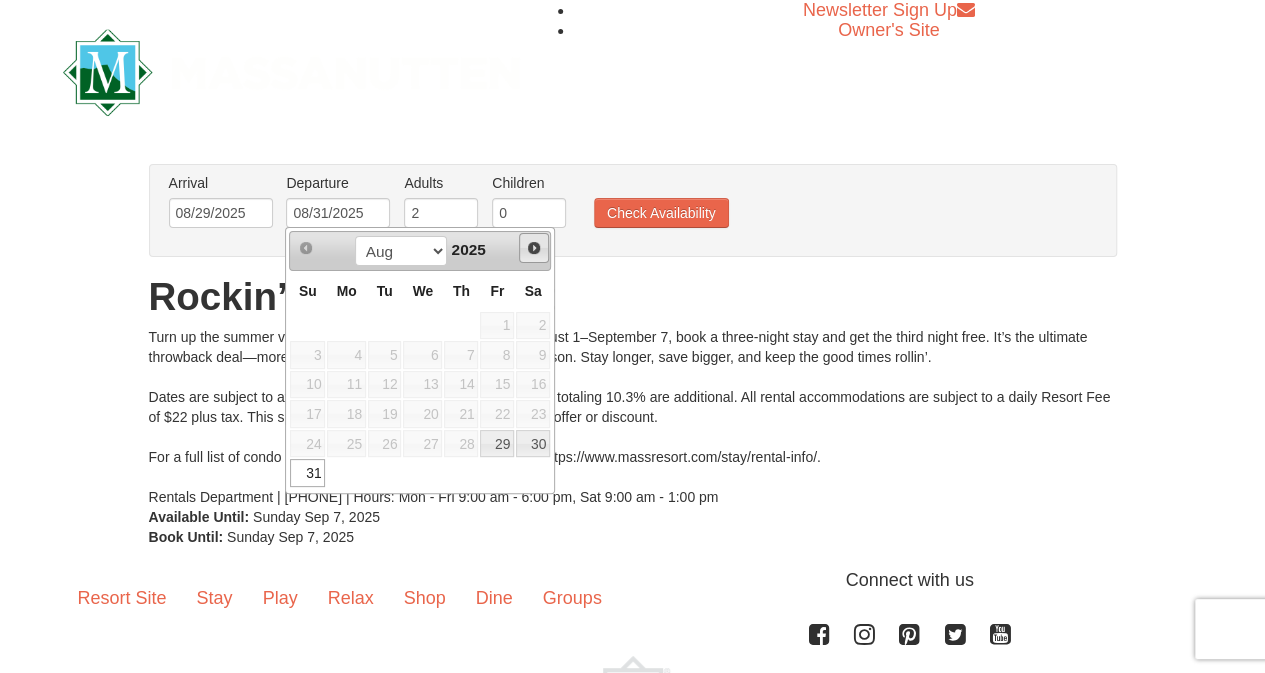 click on "Next" at bounding box center (534, 248) 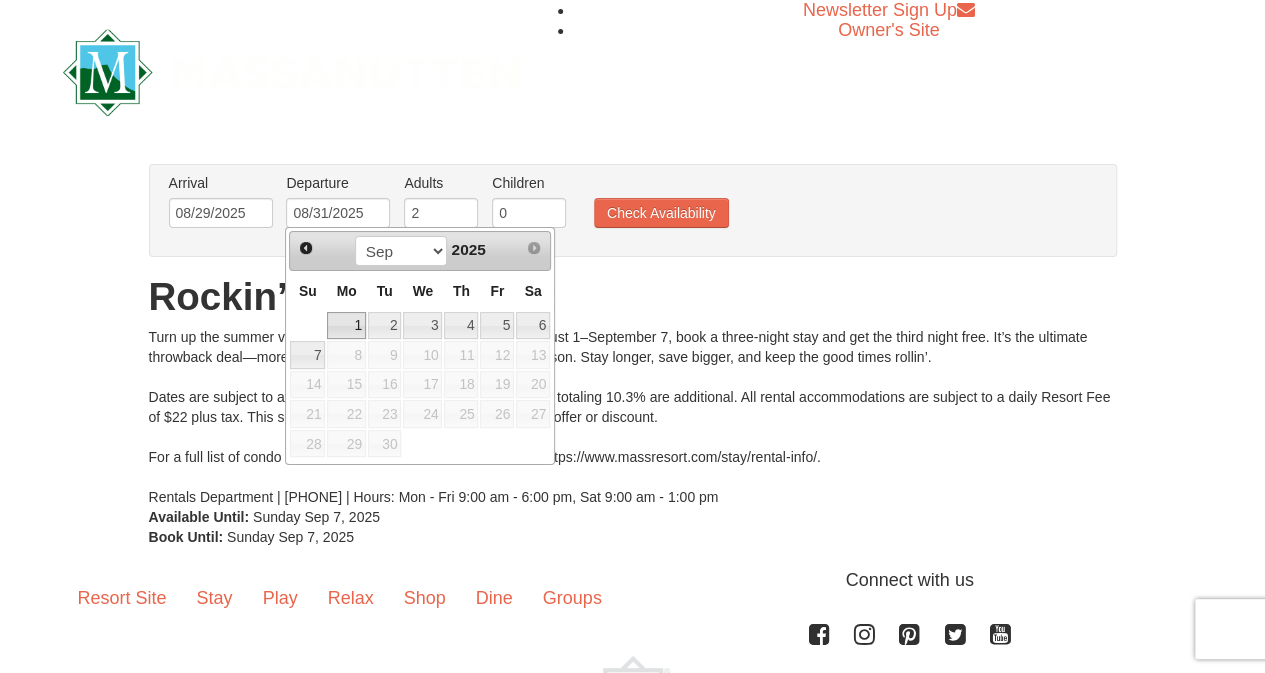 click on "1" at bounding box center (346, 326) 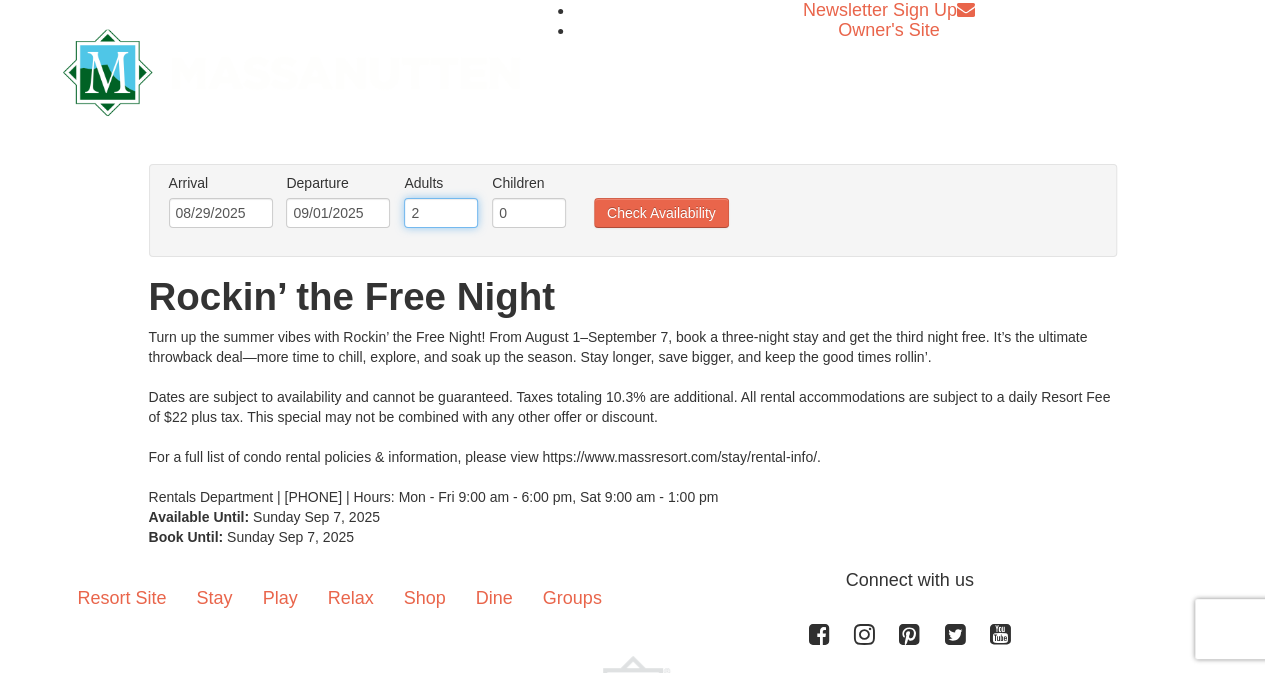 click on "2" at bounding box center (441, 213) 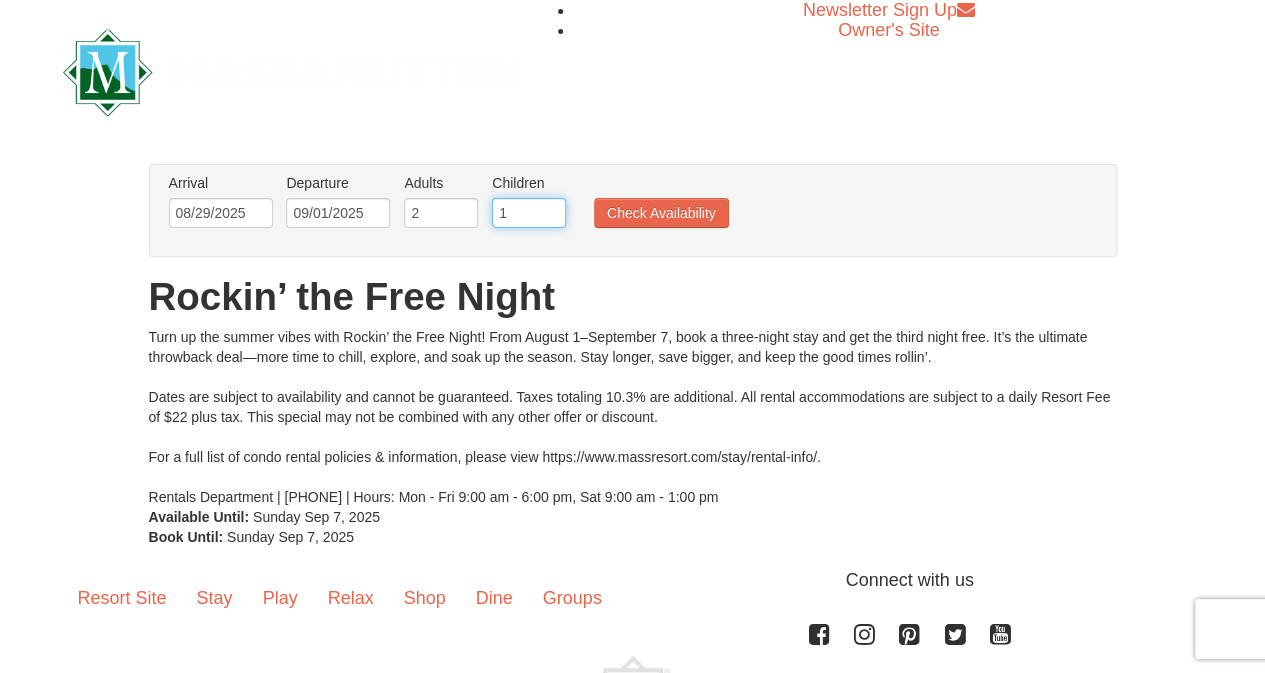 click on "1" at bounding box center (529, 213) 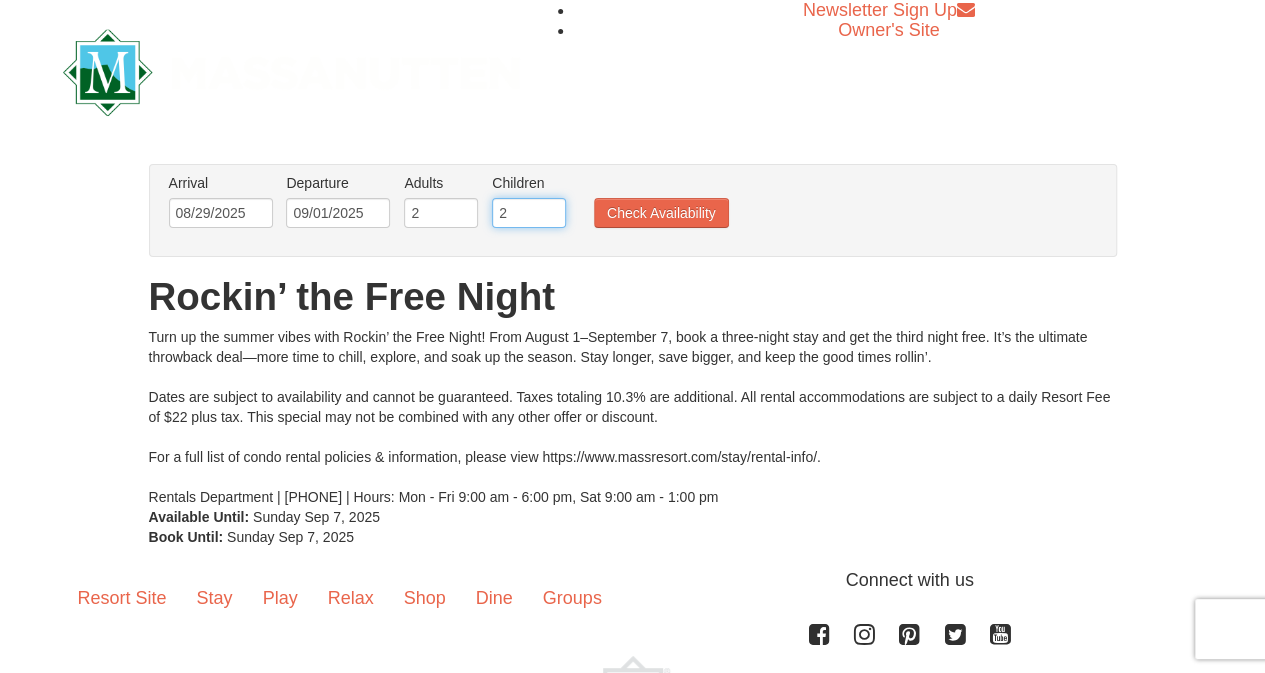 click on "2" at bounding box center (529, 213) 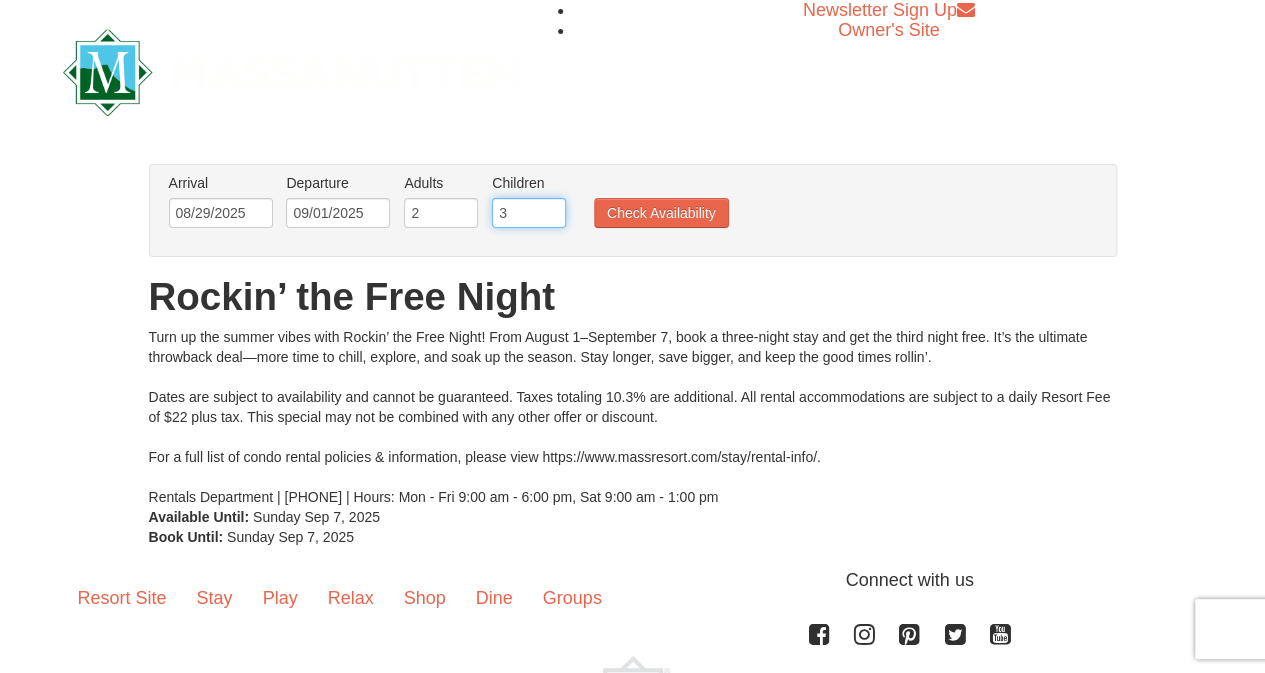 click on "3" at bounding box center [529, 213] 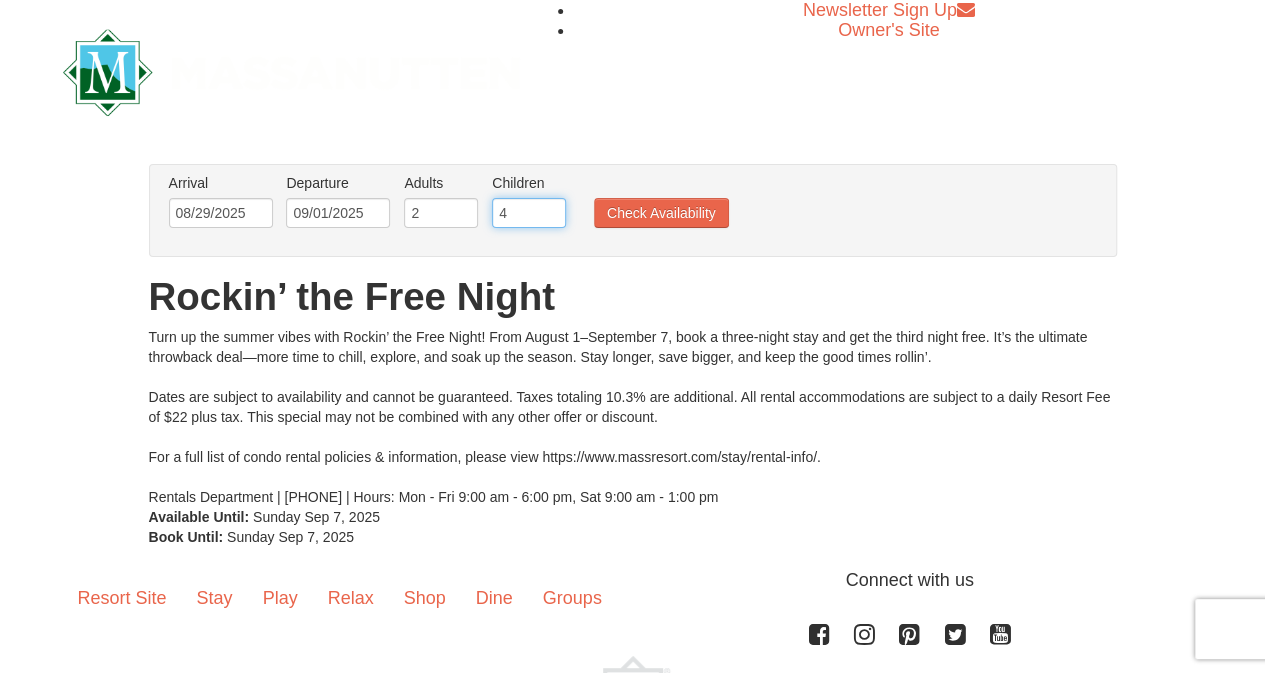 type on "4" 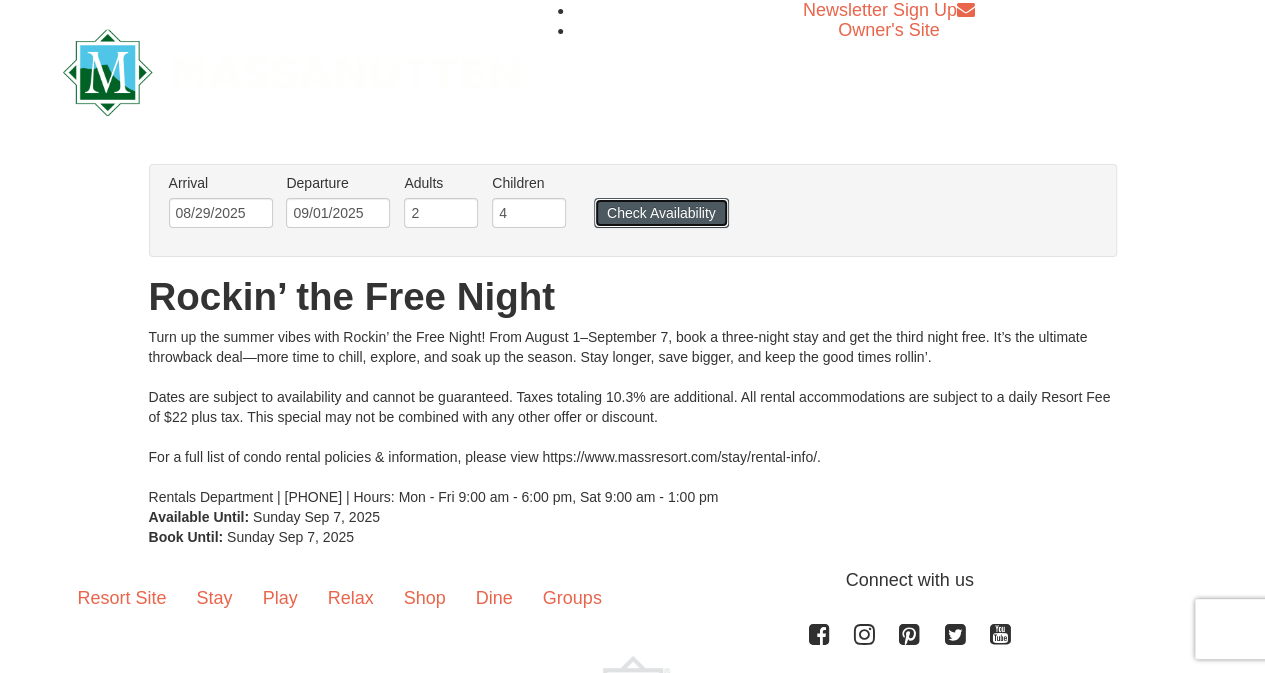 click on "Check Availability" at bounding box center (661, 213) 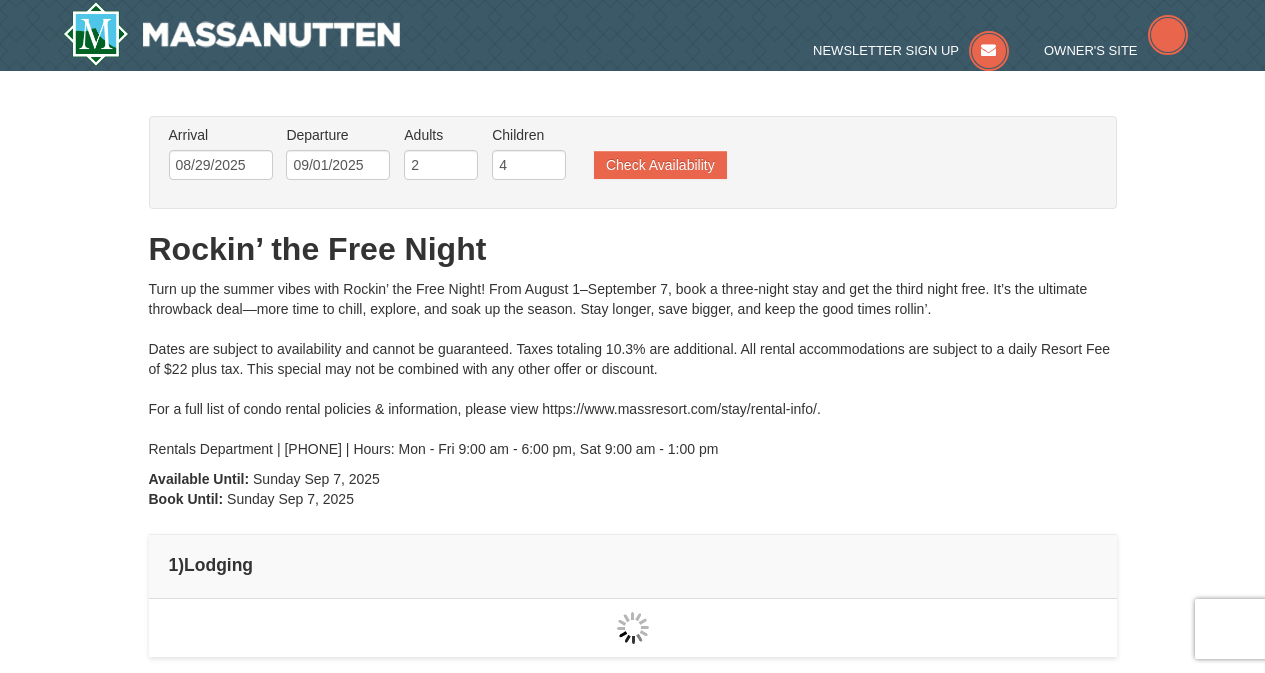 scroll, scrollTop: 0, scrollLeft: 0, axis: both 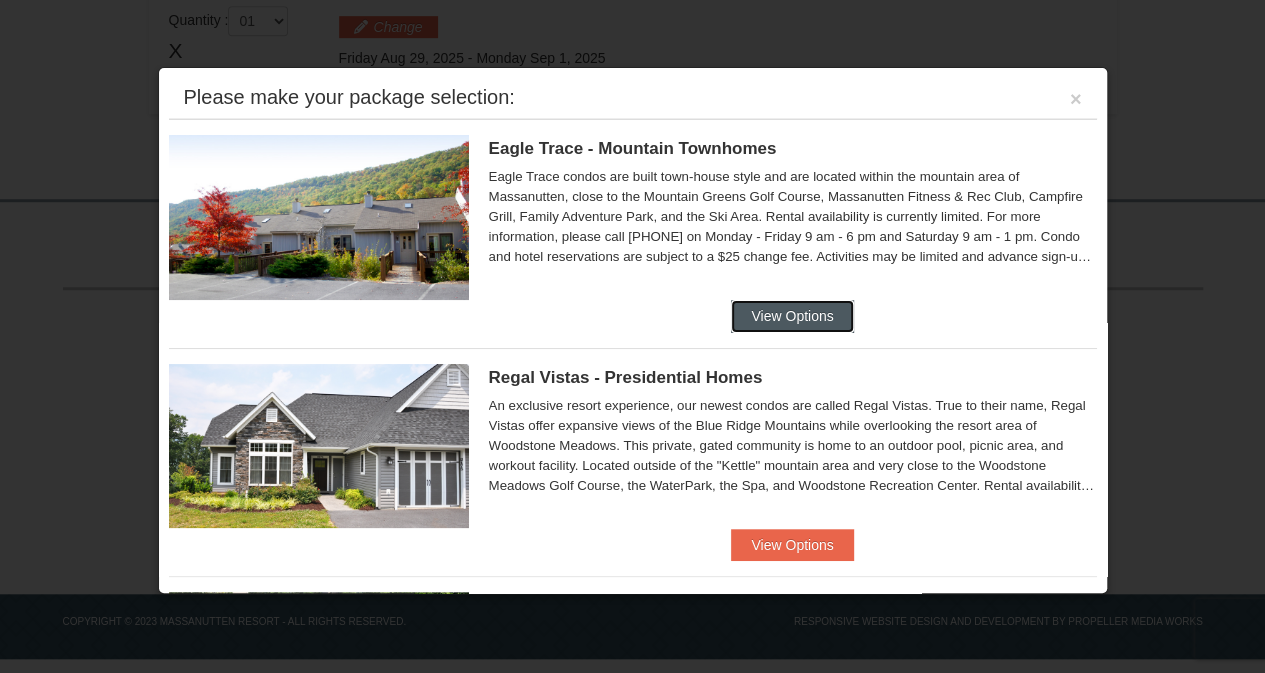 click on "View Options" at bounding box center [792, 316] 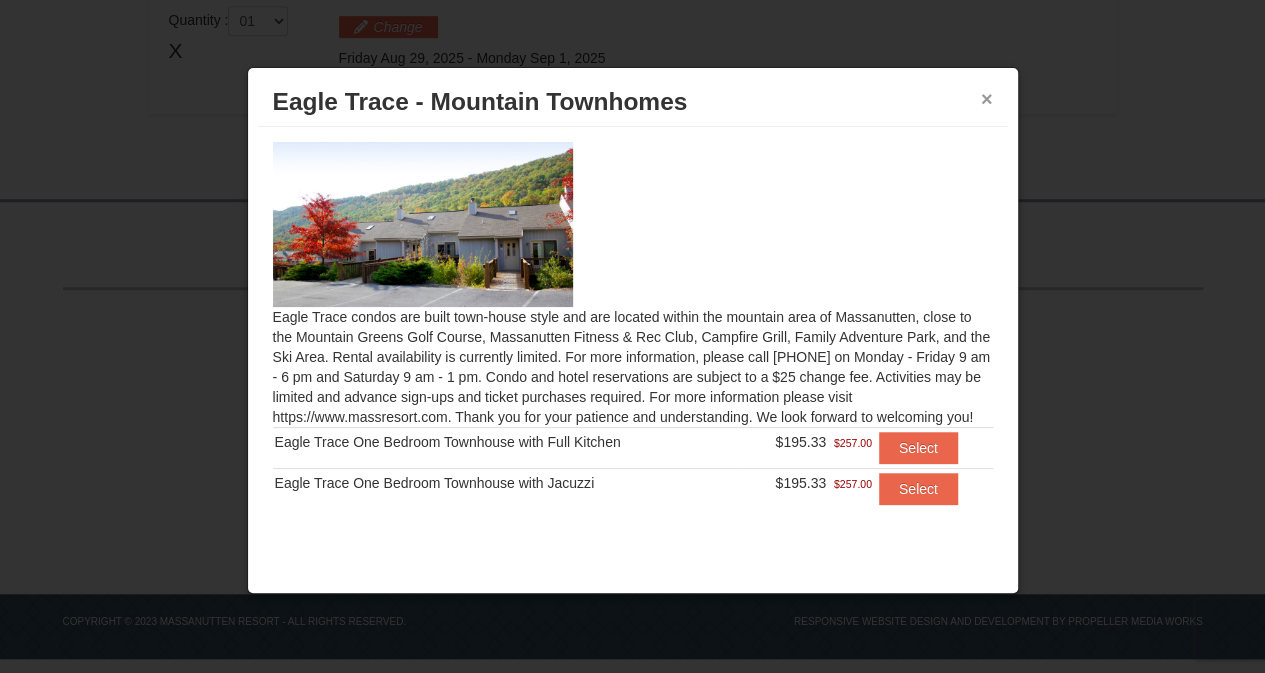 click on "×" at bounding box center [987, 99] 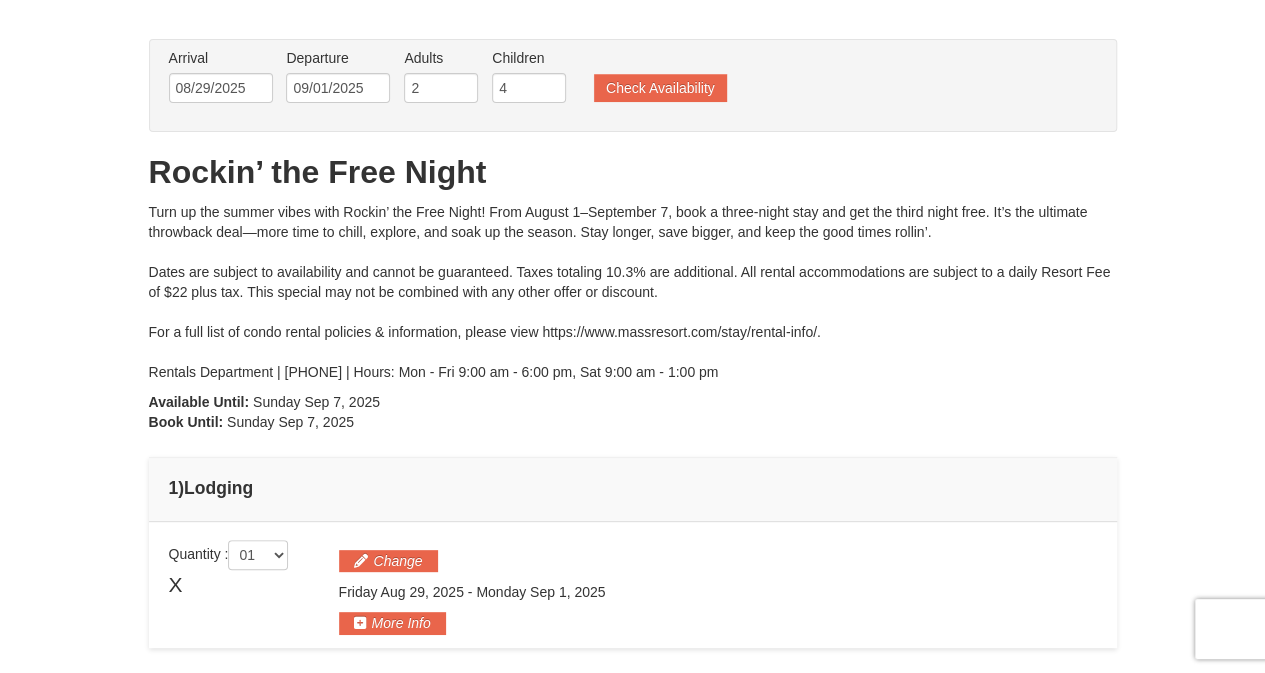 scroll, scrollTop: 74, scrollLeft: 0, axis: vertical 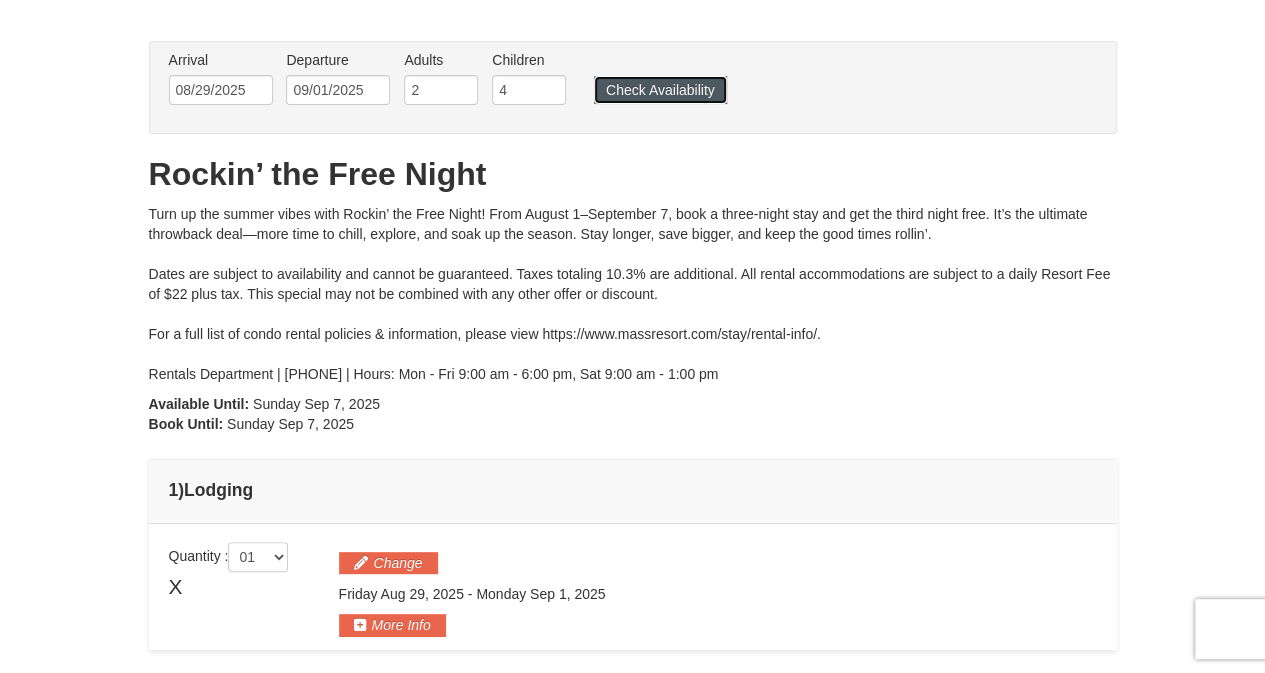 click on "Check Availability" at bounding box center (660, 90) 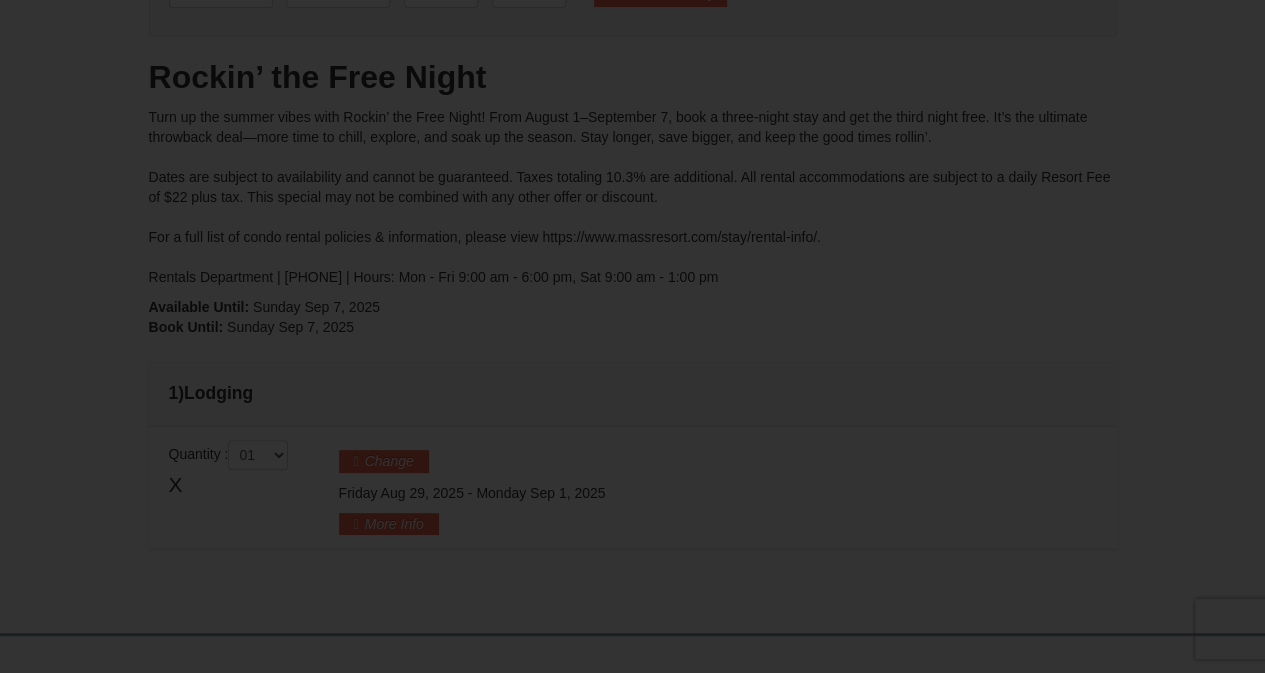scroll, scrollTop: 0, scrollLeft: 0, axis: both 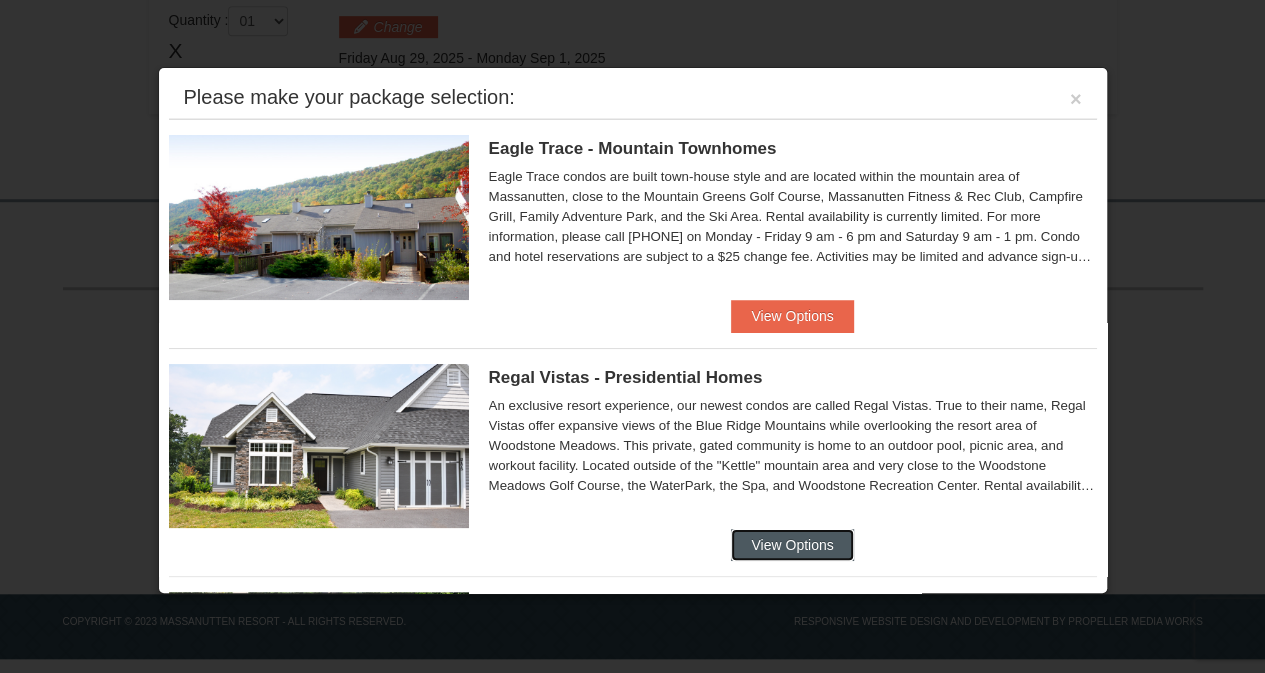 click on "View Options" at bounding box center (792, 545) 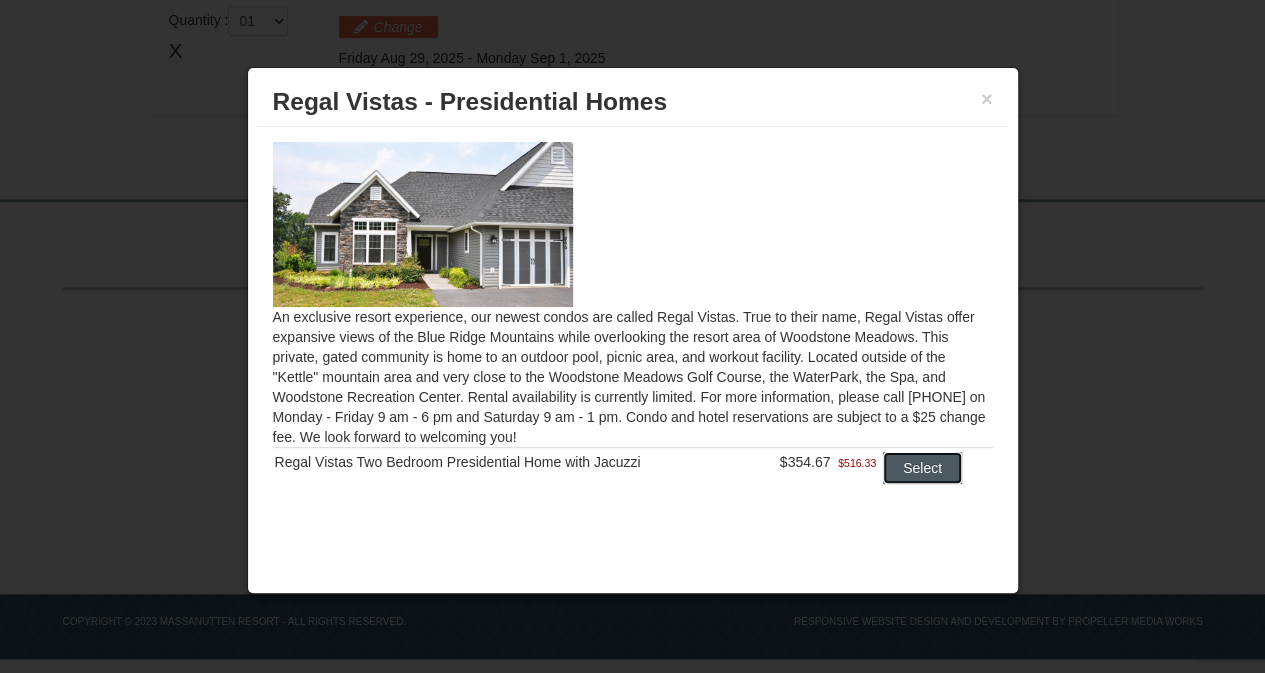 click on "Select" at bounding box center [922, 468] 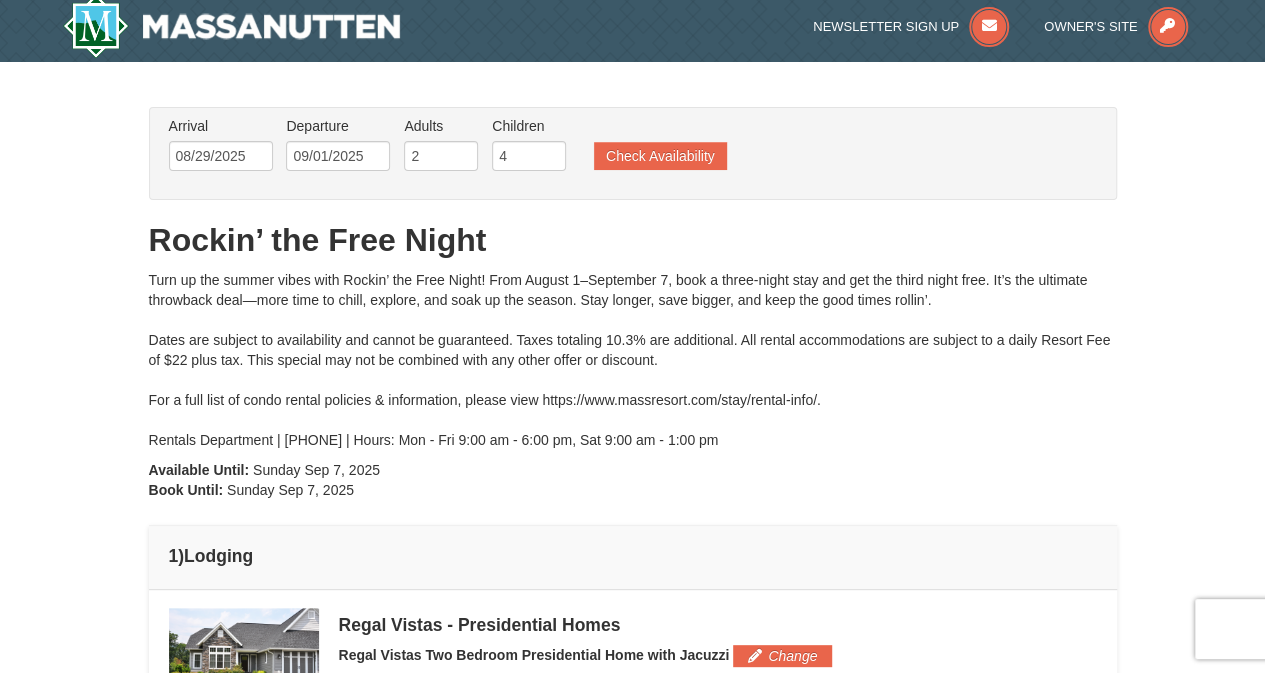 scroll, scrollTop: 5, scrollLeft: 0, axis: vertical 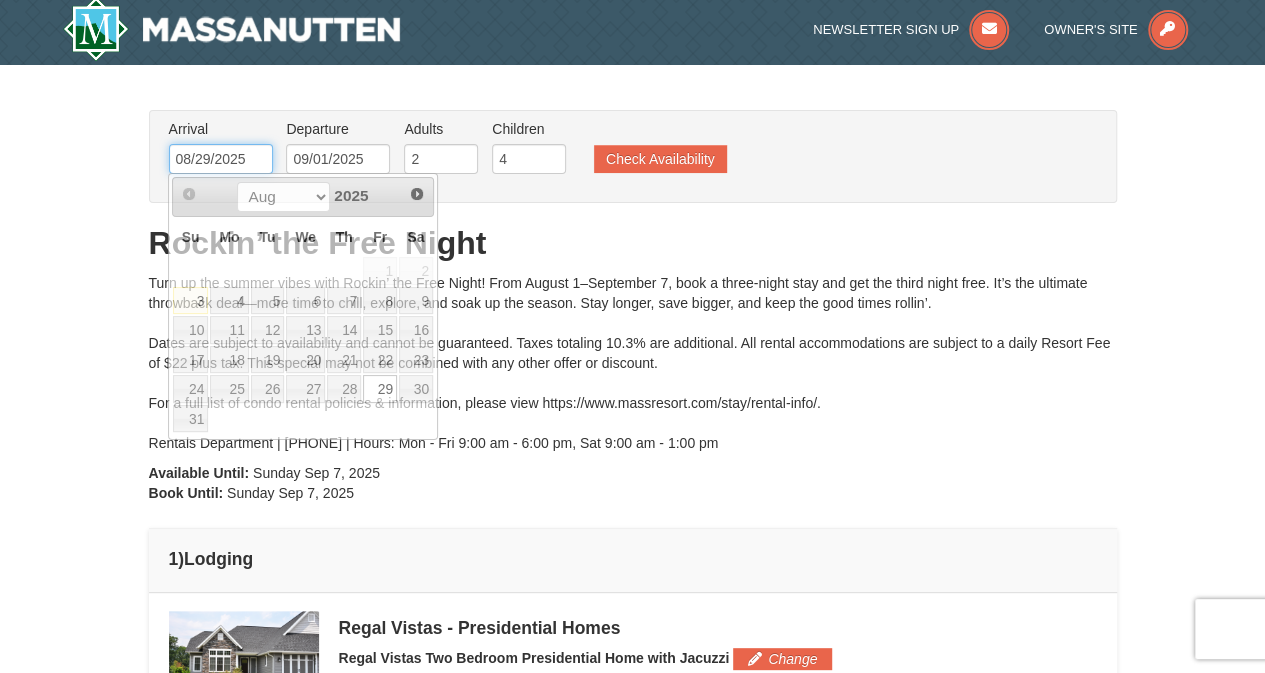 click on "08/29/2025" at bounding box center [221, 159] 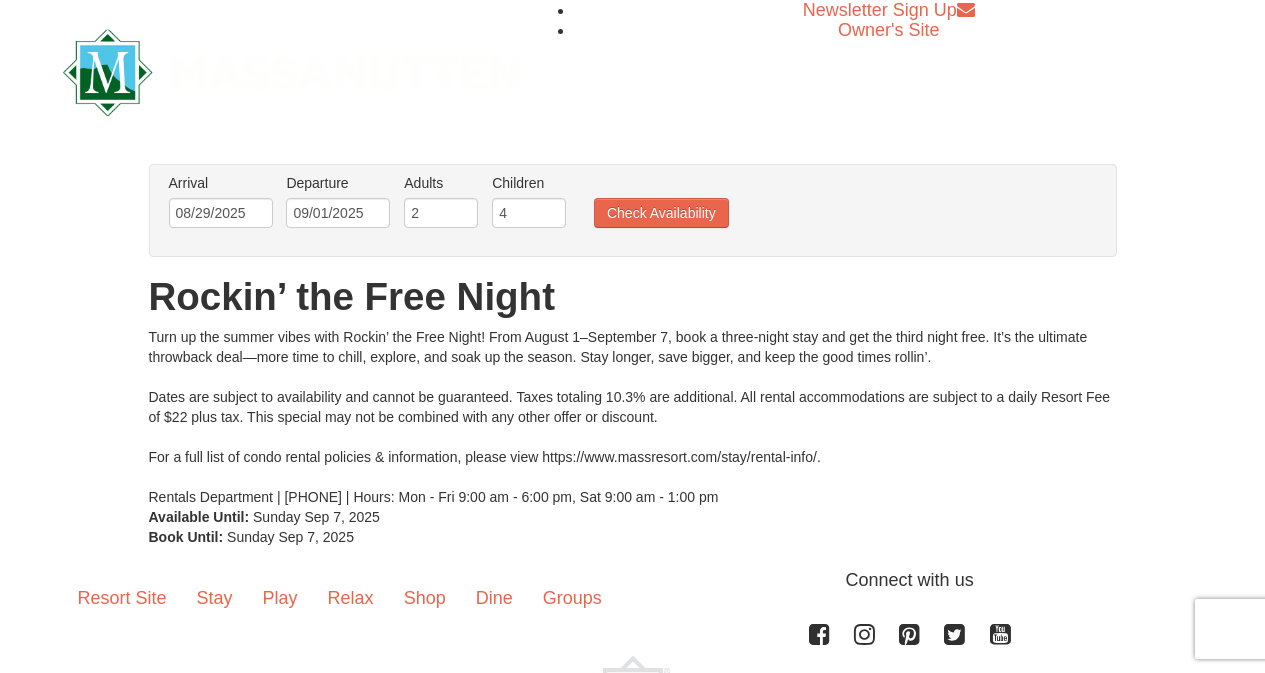 scroll, scrollTop: 0, scrollLeft: 0, axis: both 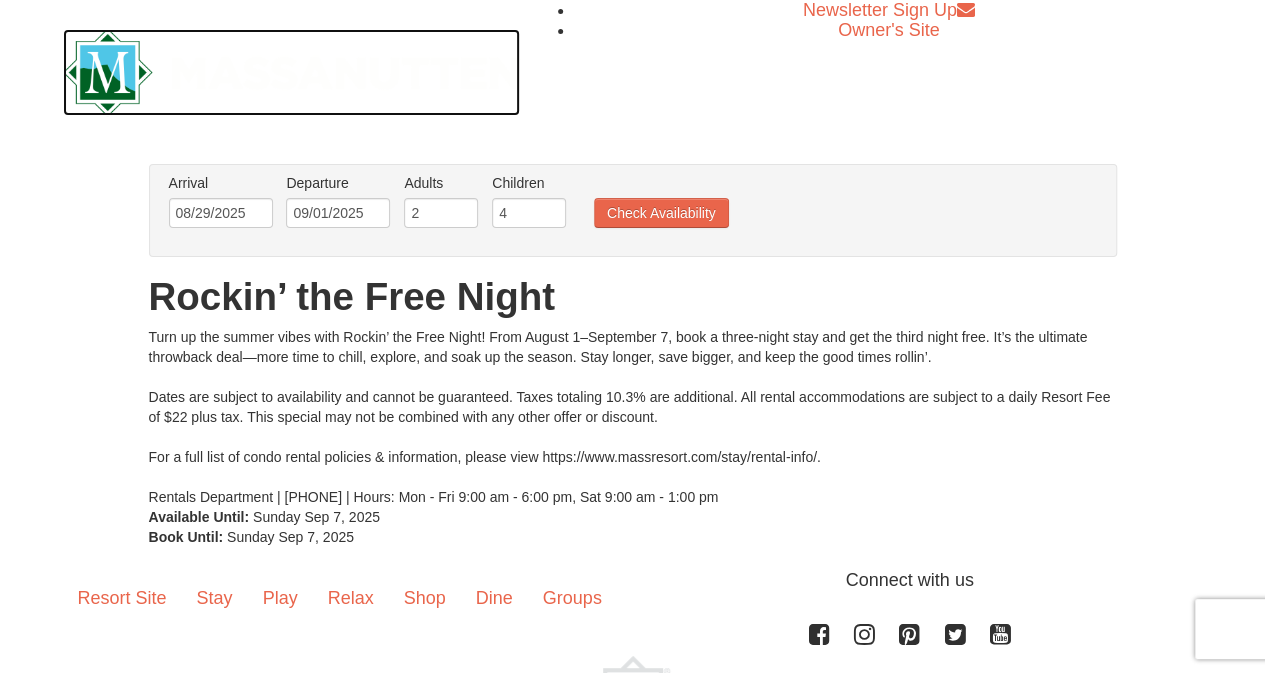 click at bounding box center (292, 72) 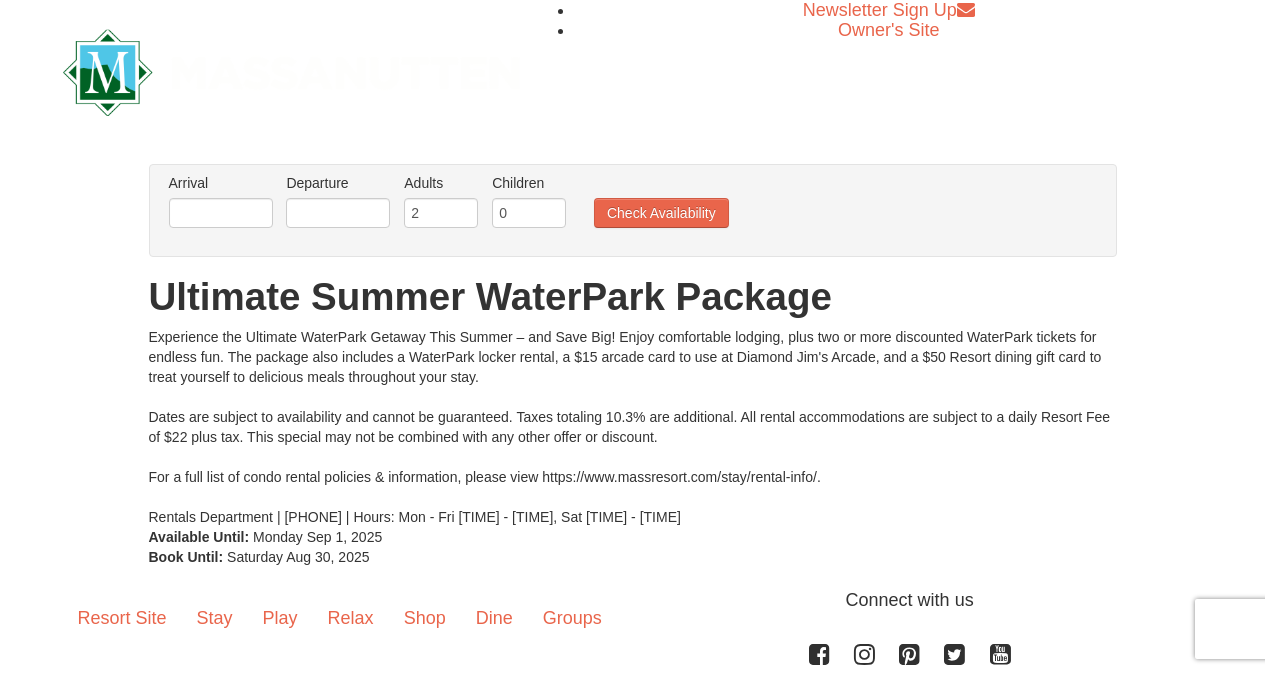 scroll, scrollTop: 0, scrollLeft: 0, axis: both 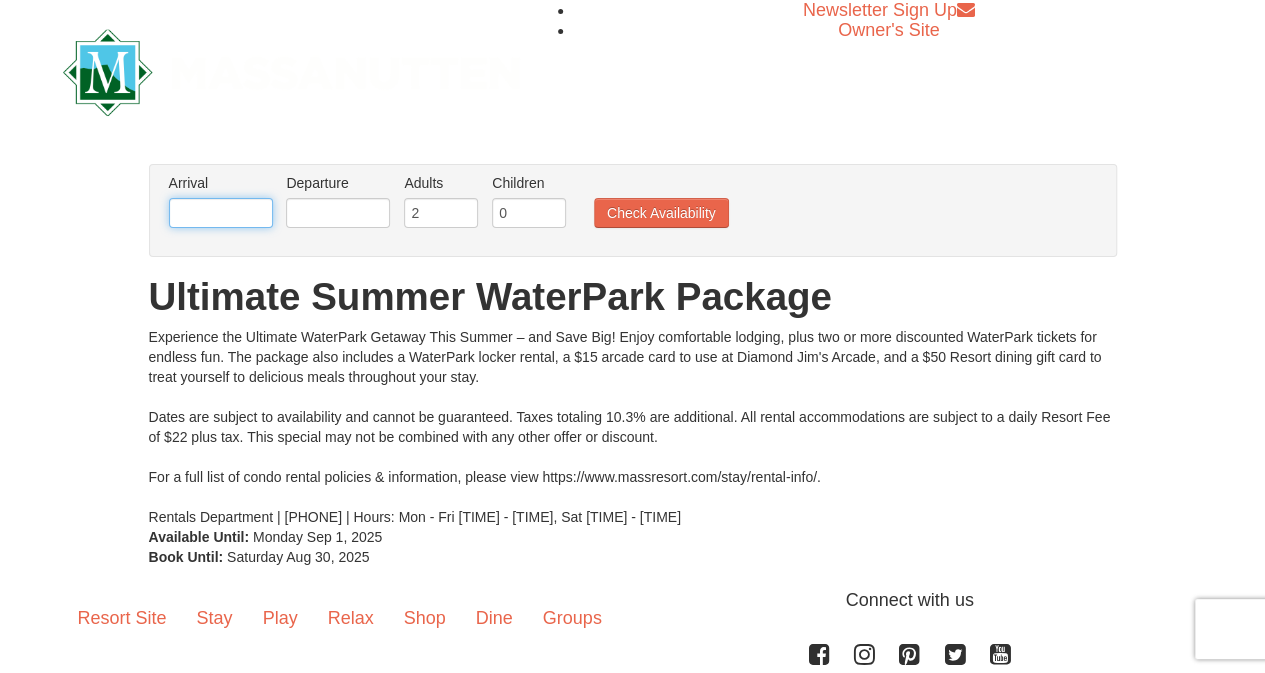 drag, startPoint x: 1270, startPoint y: 315, endPoint x: 257, endPoint y: 210, distance: 1018.42725 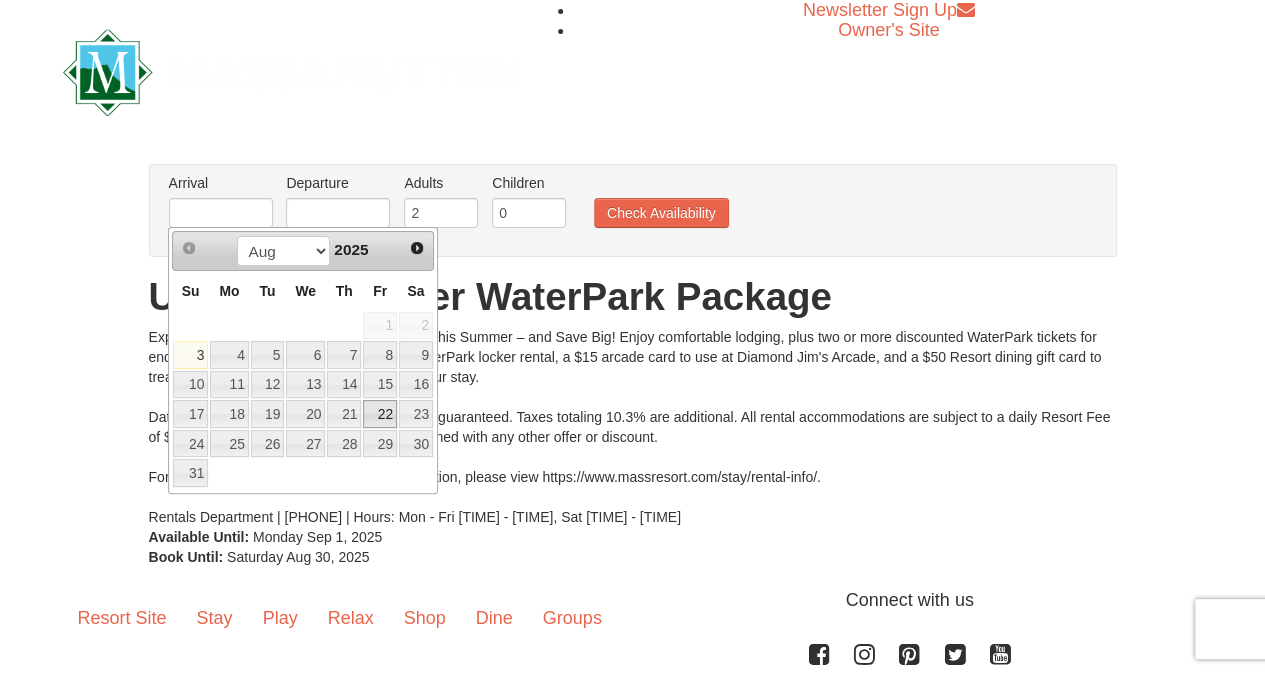 click on "22" at bounding box center [380, 414] 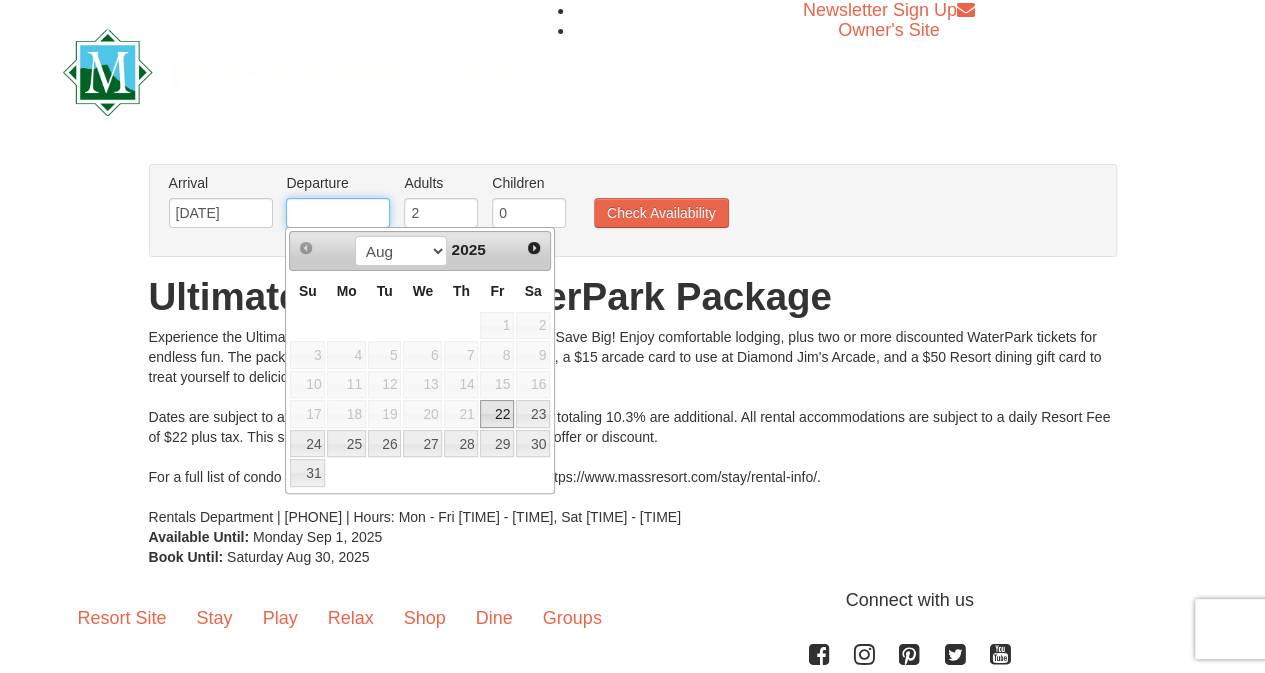 click at bounding box center [338, 213] 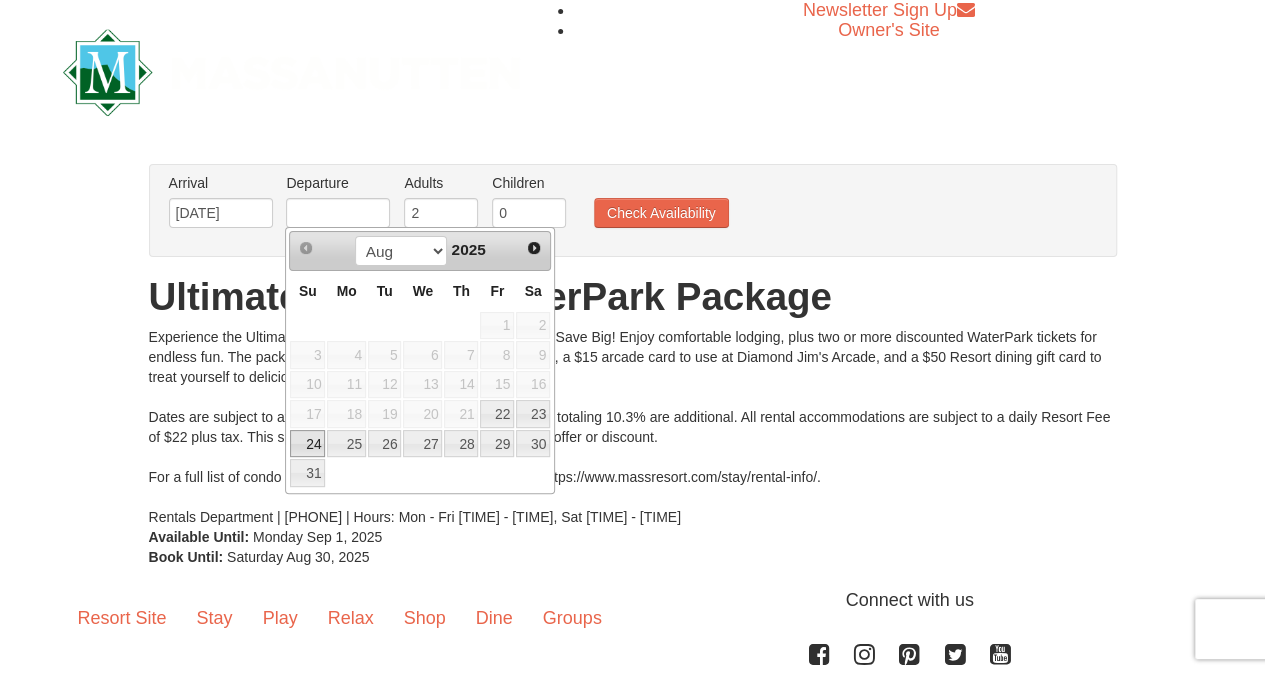 click on "24" at bounding box center (307, 444) 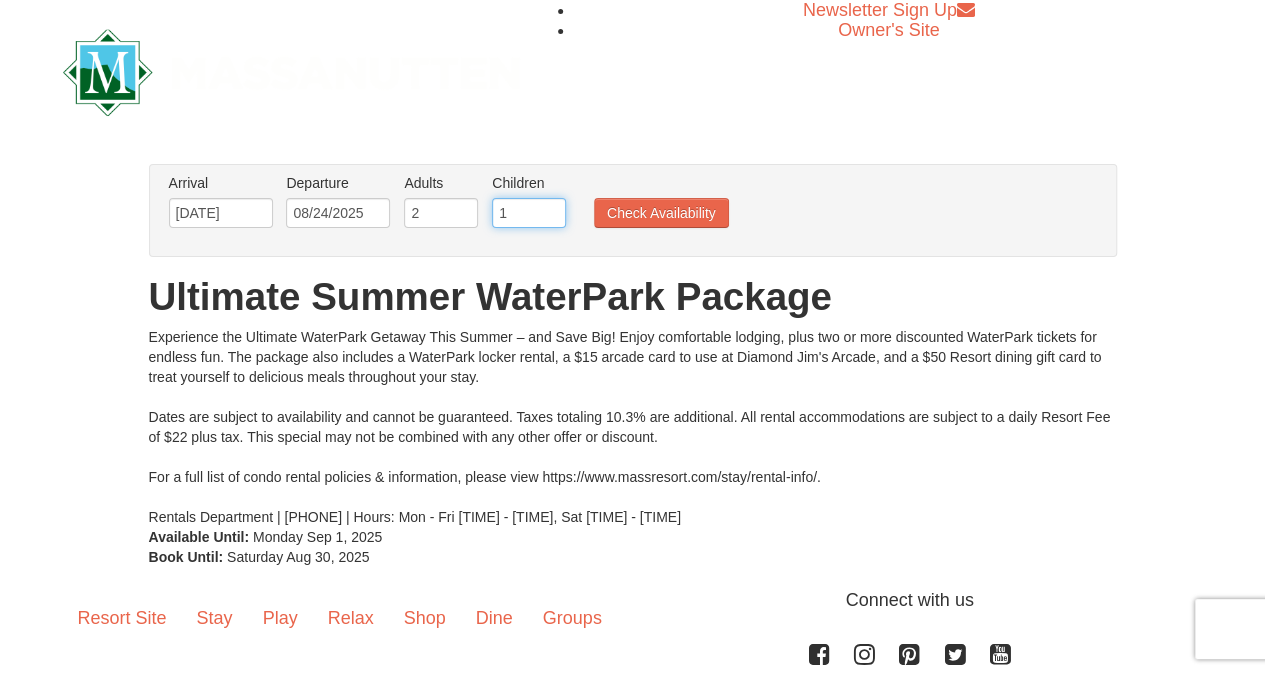 click on "1" at bounding box center [529, 213] 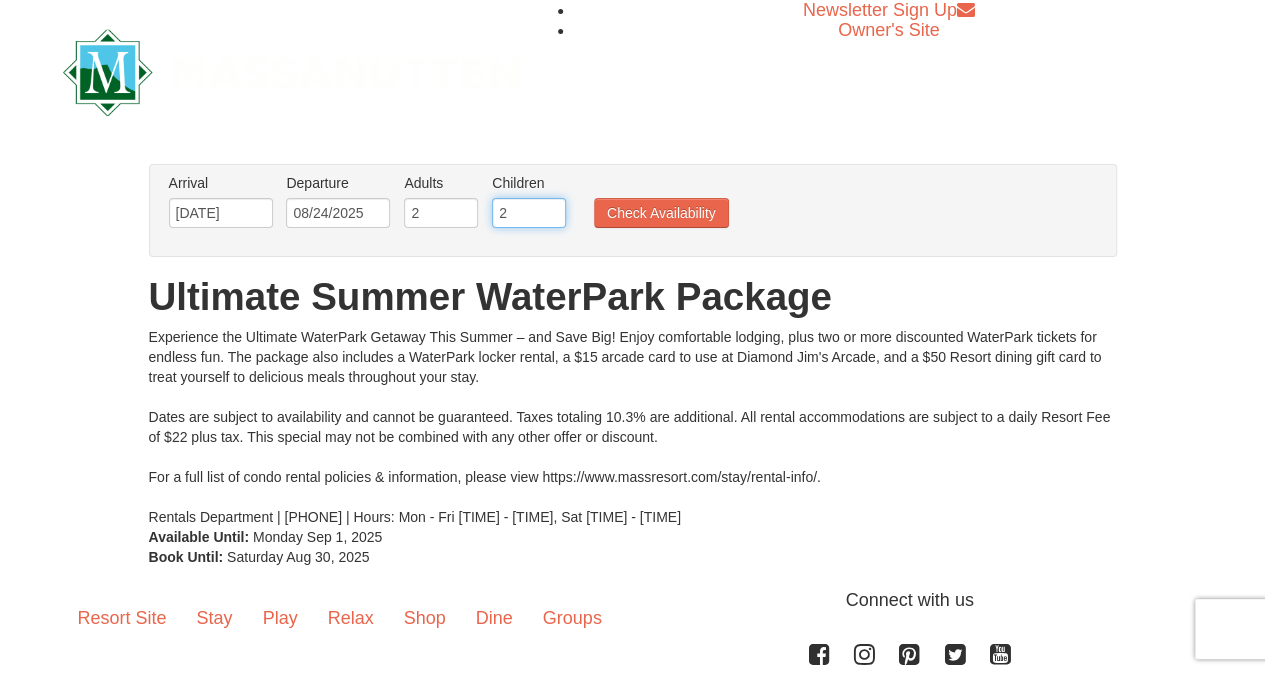 click on "2" at bounding box center (529, 213) 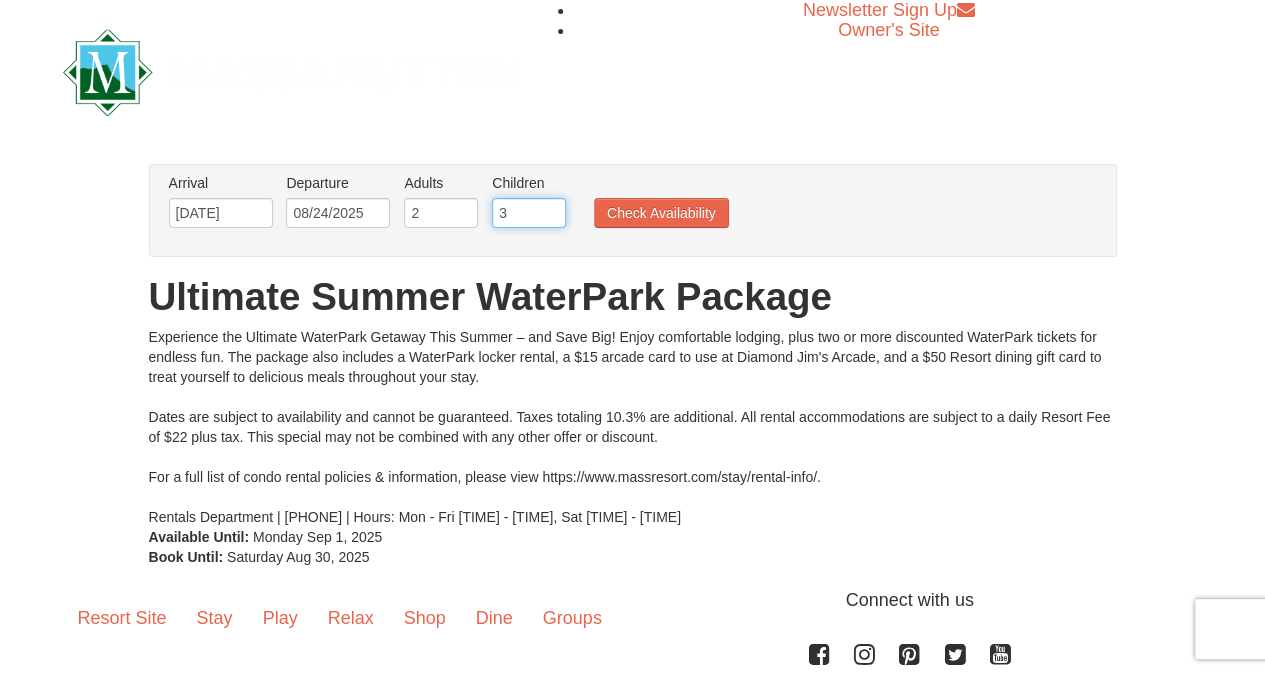 click on "3" at bounding box center [529, 213] 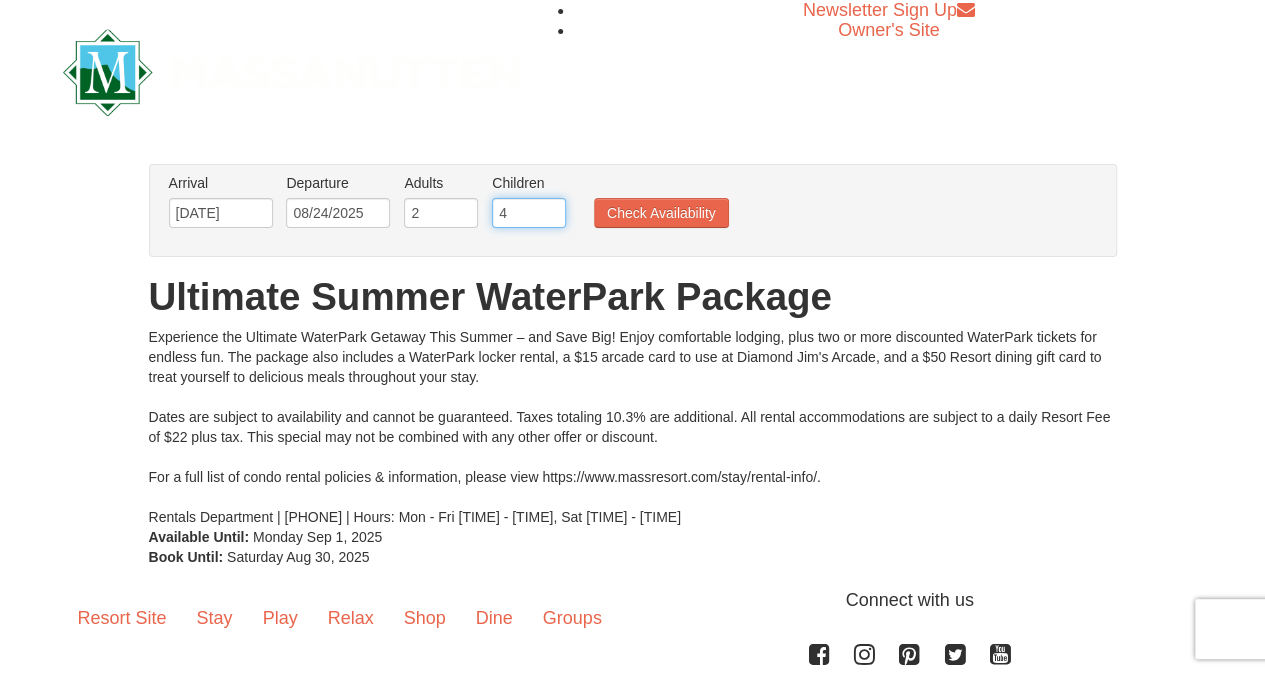 type on "4" 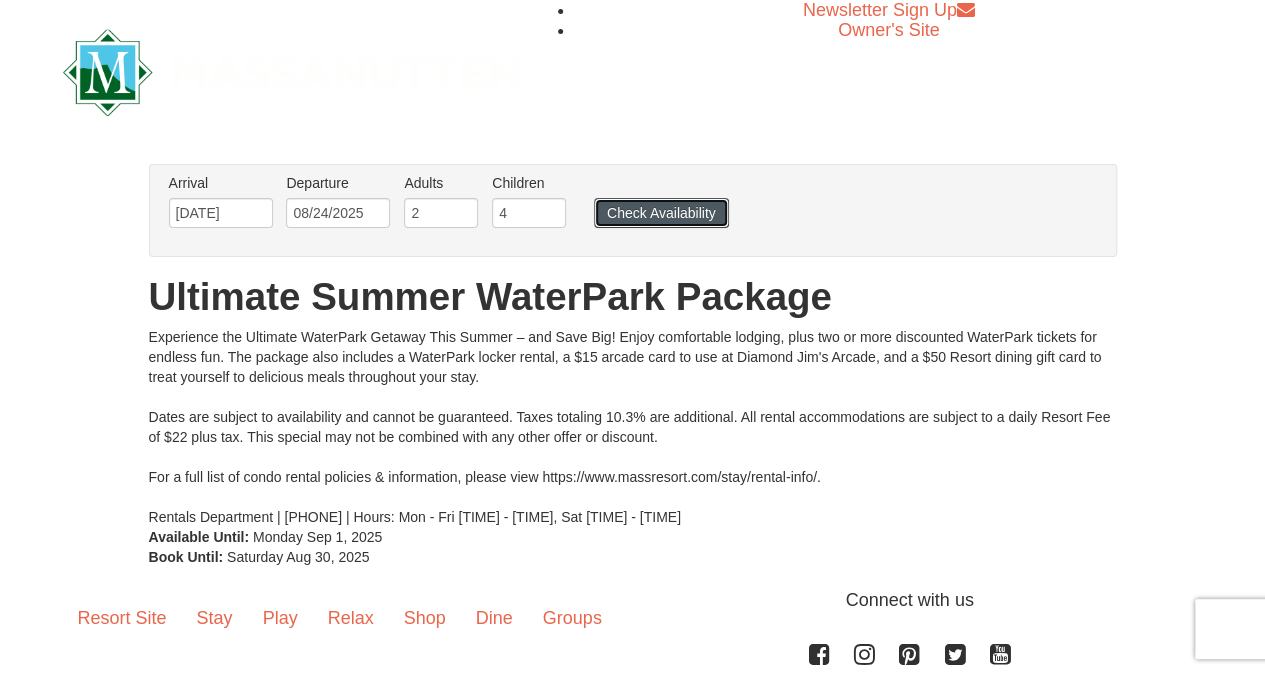 click on "Check Availability" at bounding box center [661, 213] 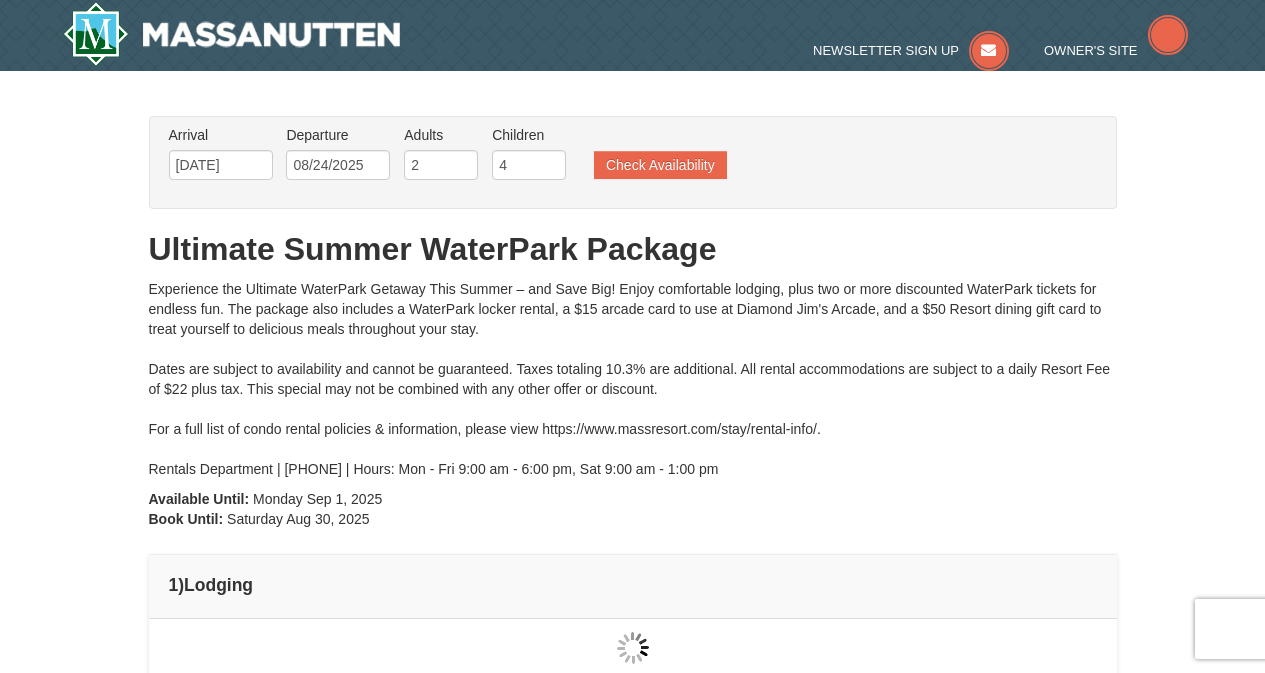 type on "[DATE]" 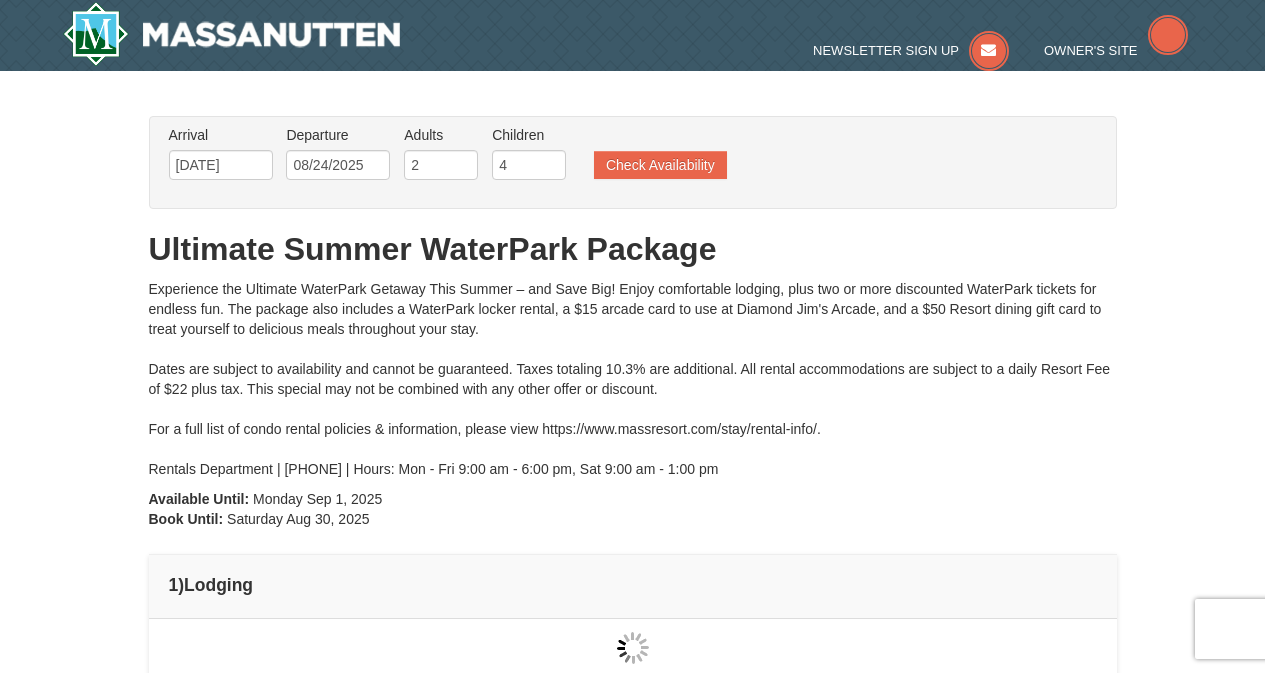 type on "[DATE]" 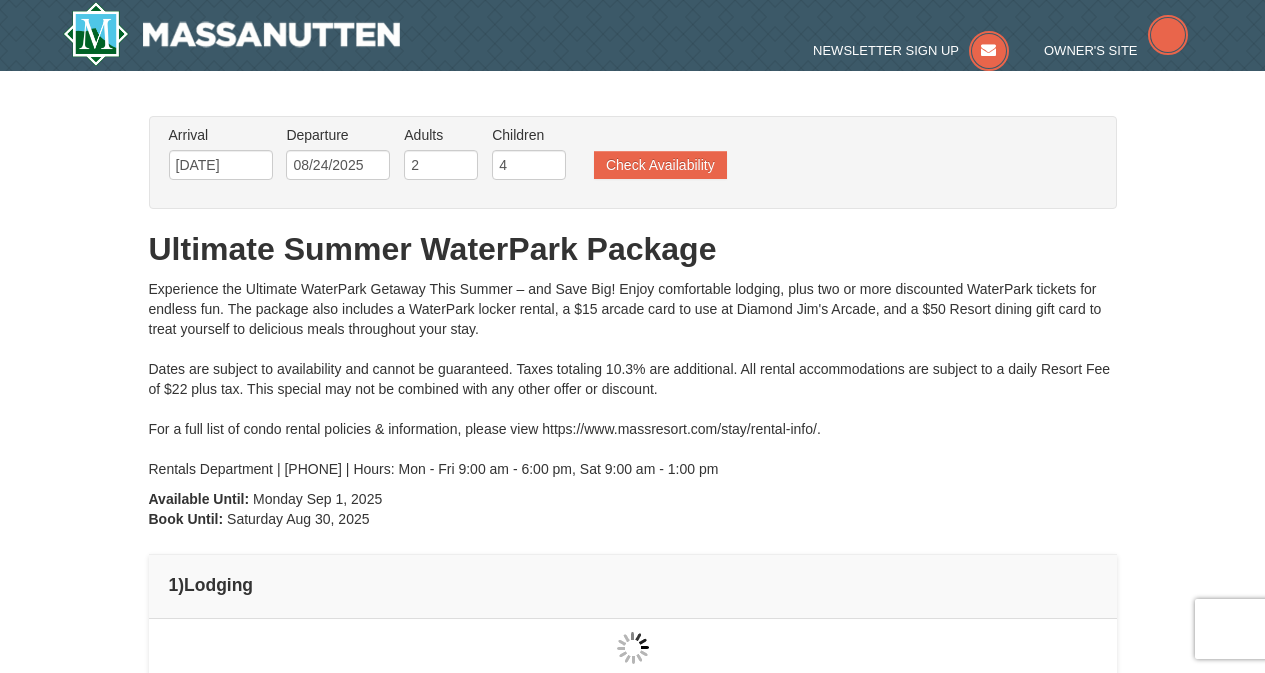 type on "[DATE]" 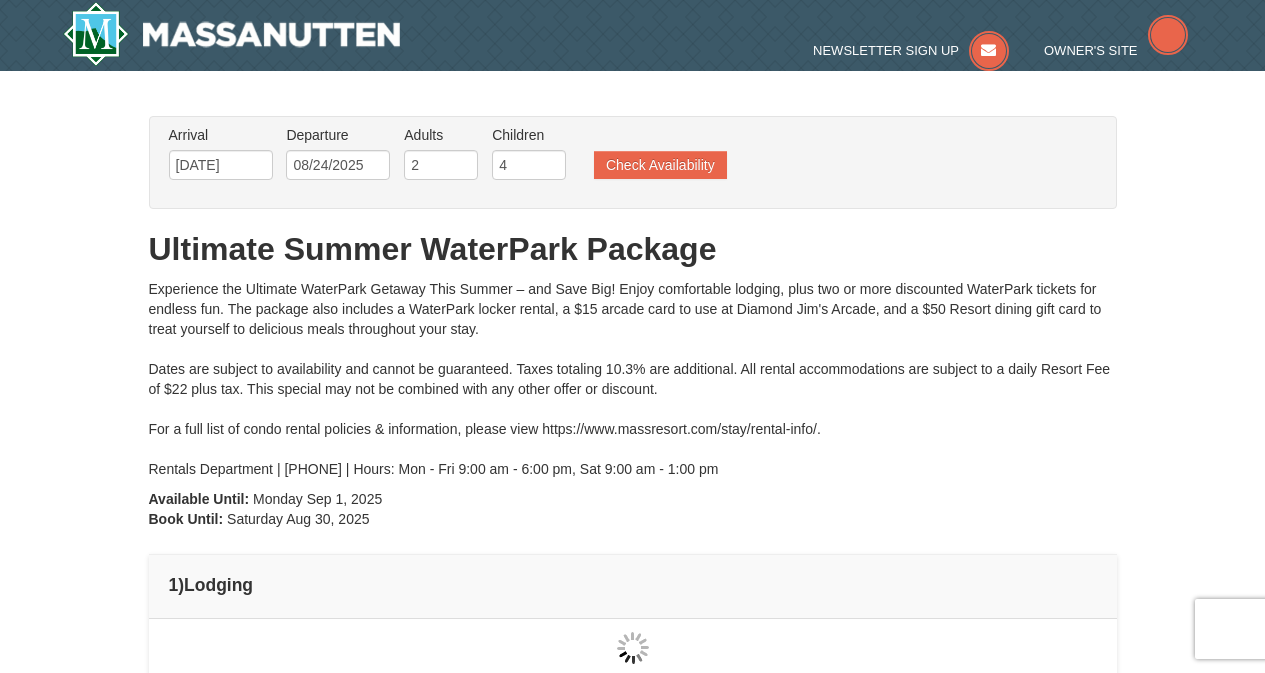 type on "[DATE]" 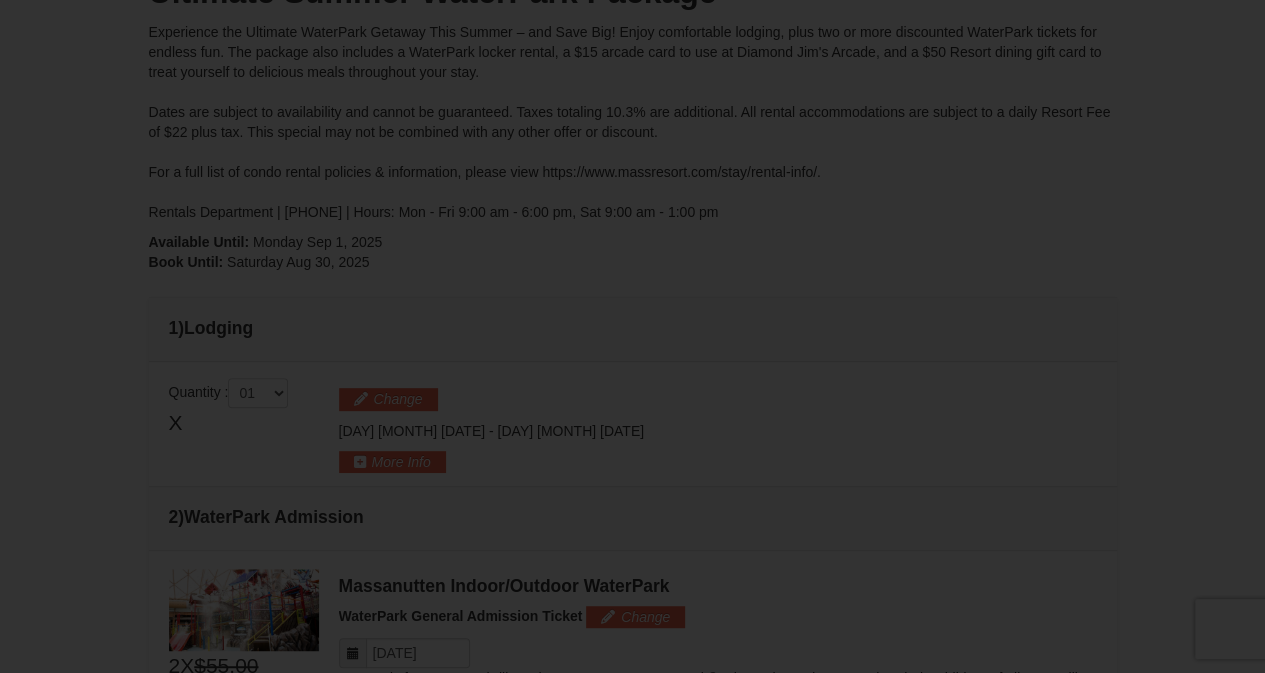 scroll, scrollTop: 0, scrollLeft: 0, axis: both 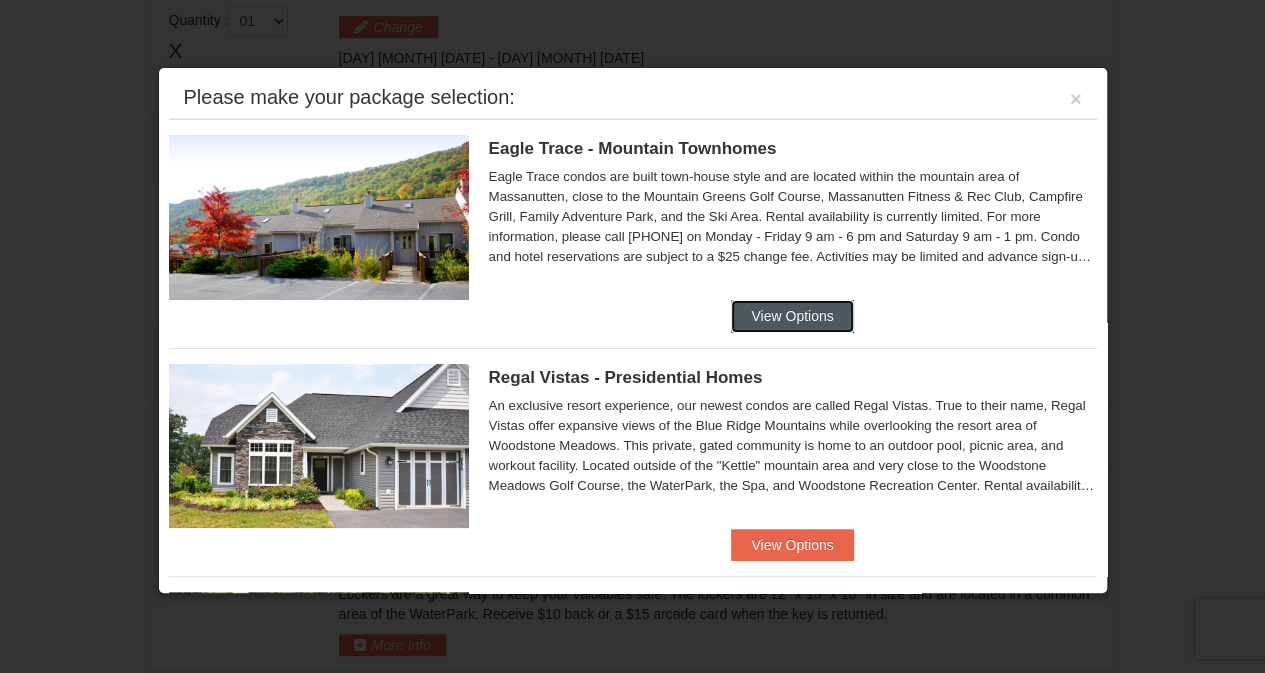click on "View Options" at bounding box center (792, 316) 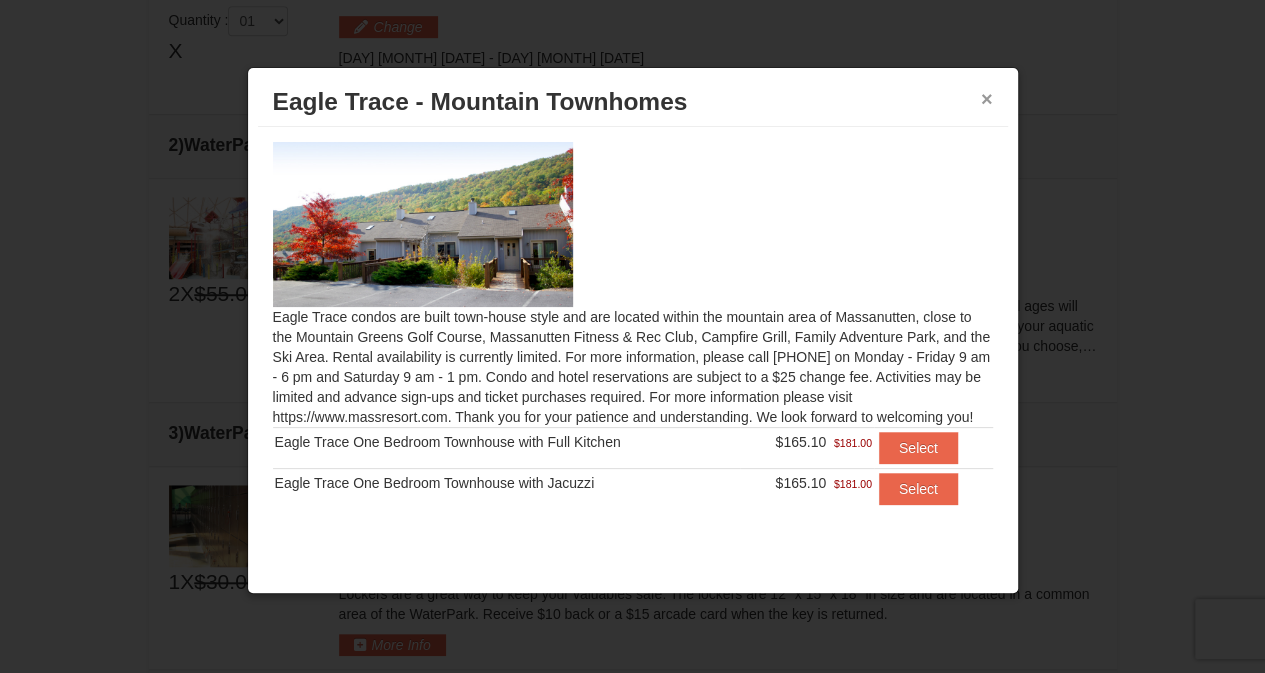 click on "×" at bounding box center [987, 99] 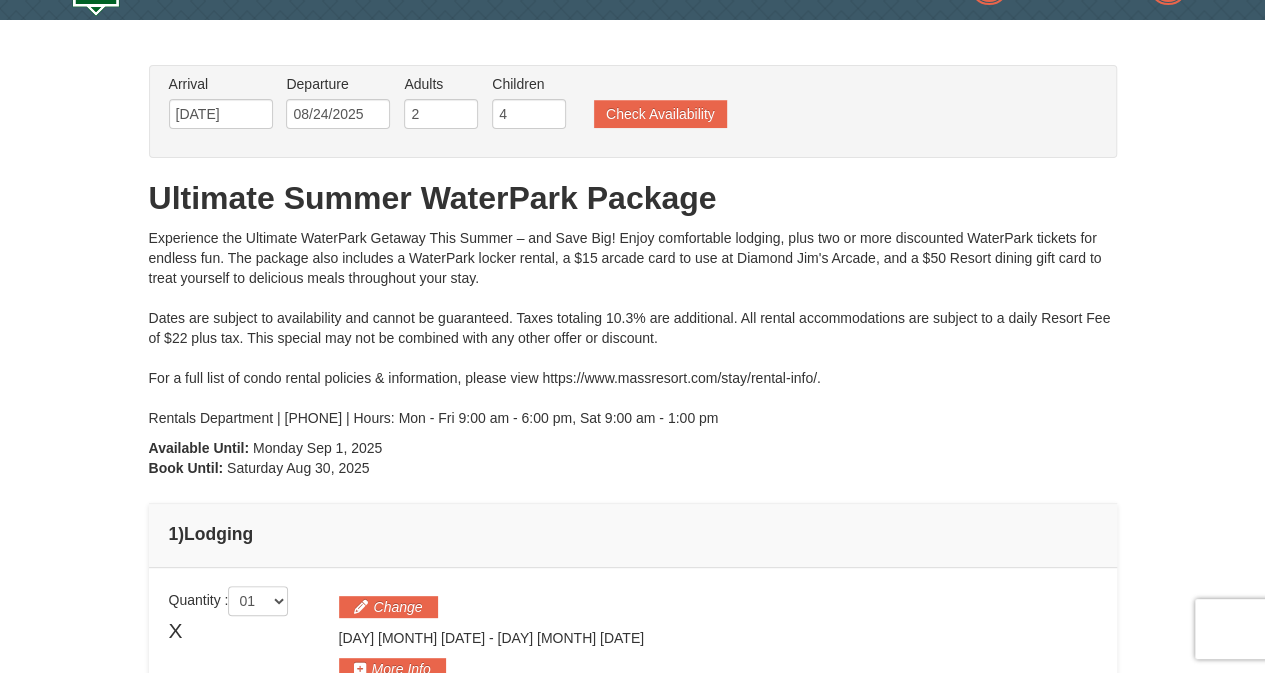 scroll, scrollTop: 0, scrollLeft: 0, axis: both 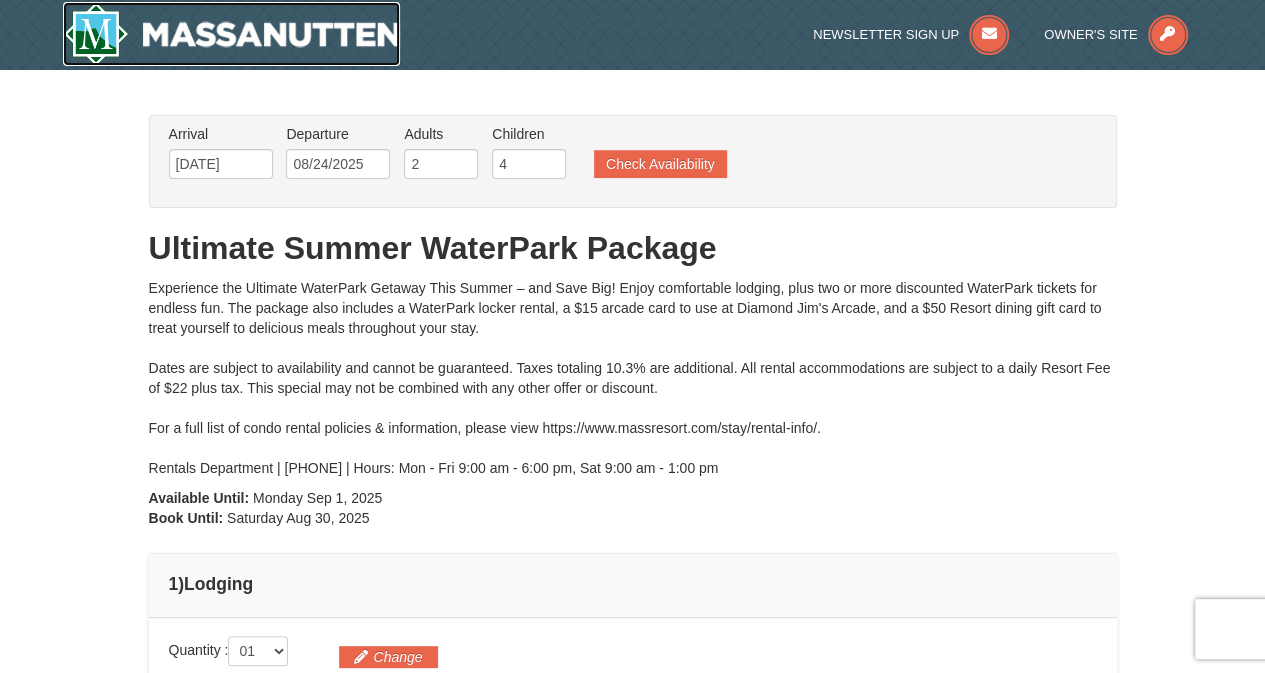 click at bounding box center (232, 34) 